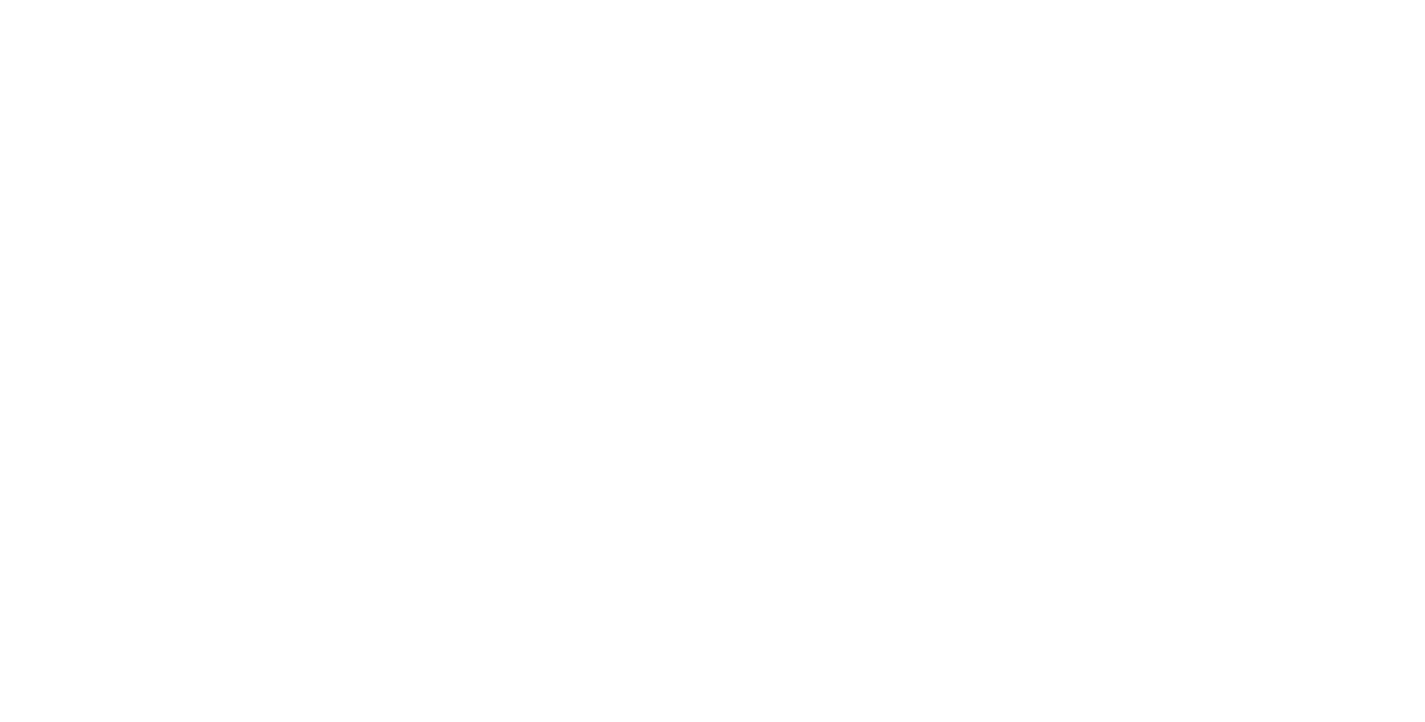 scroll, scrollTop: 0, scrollLeft: 0, axis: both 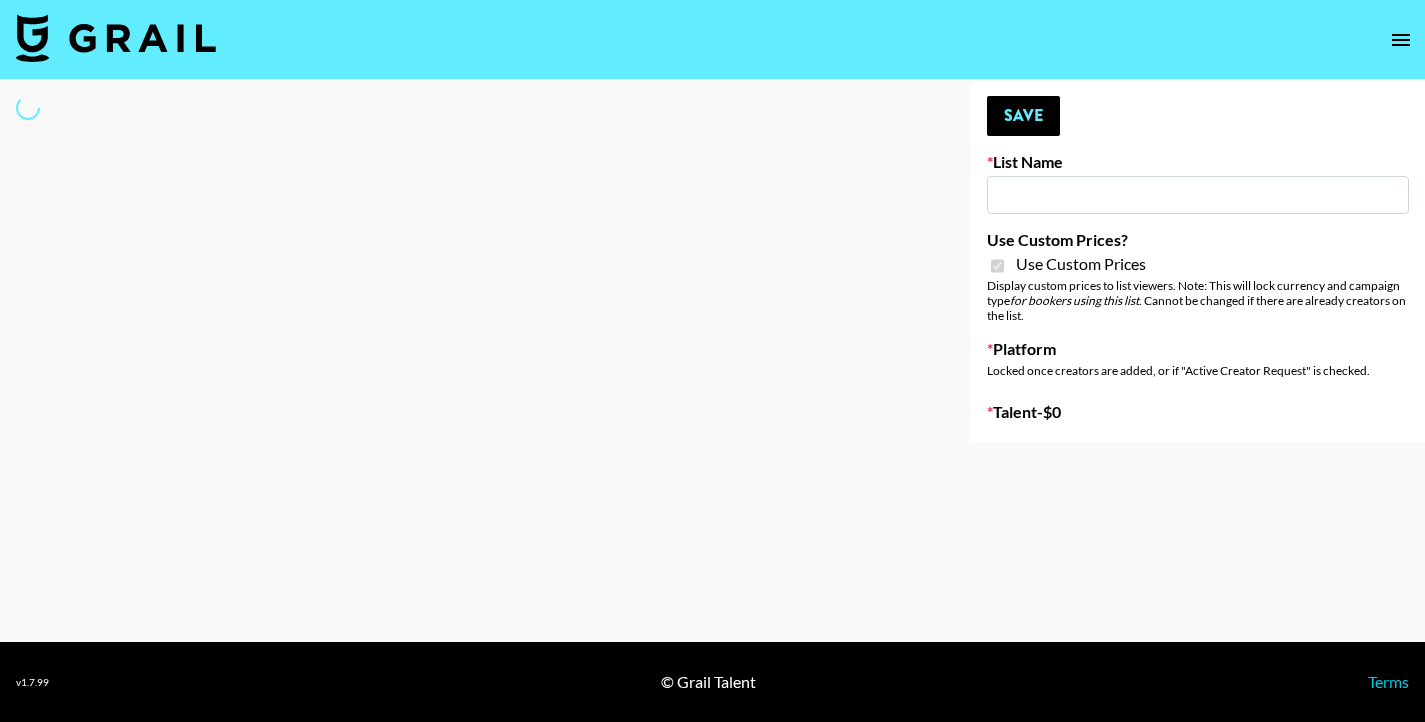 select on "Brand" 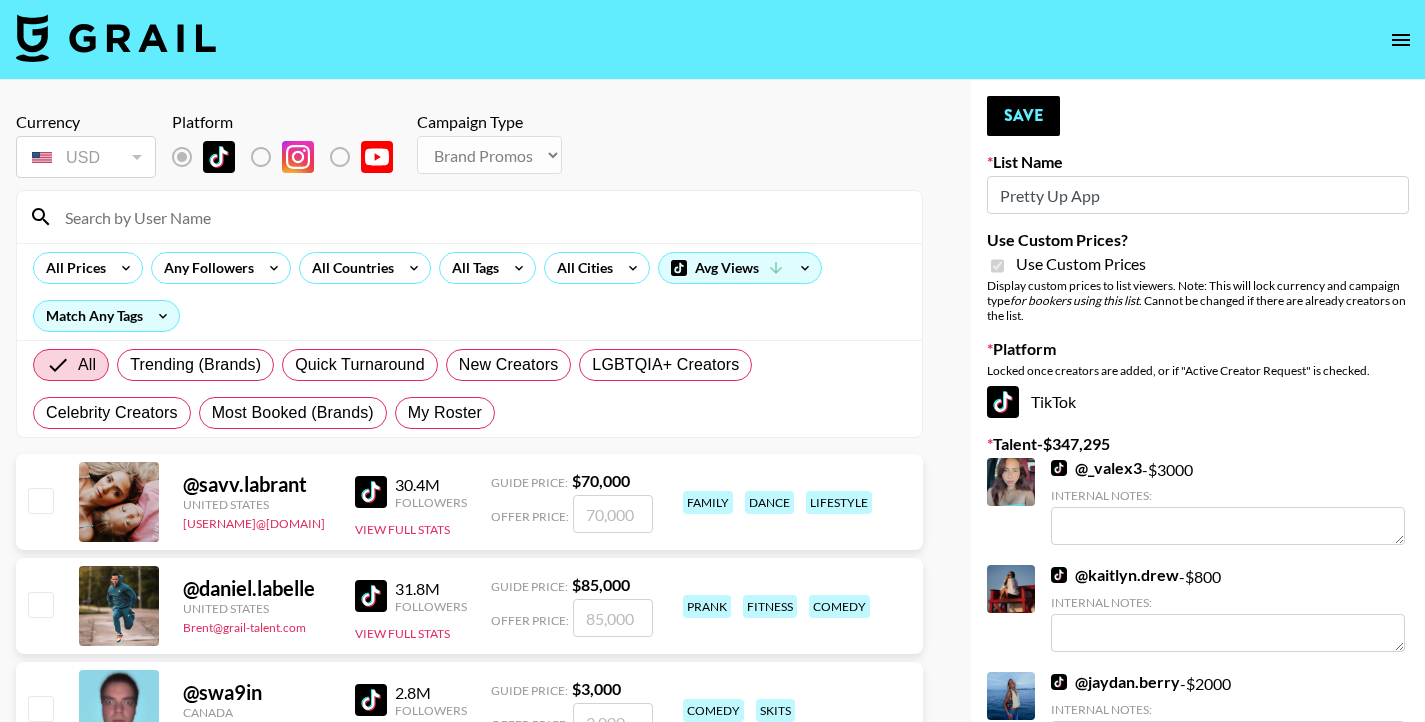 type on "Pretty Up App" 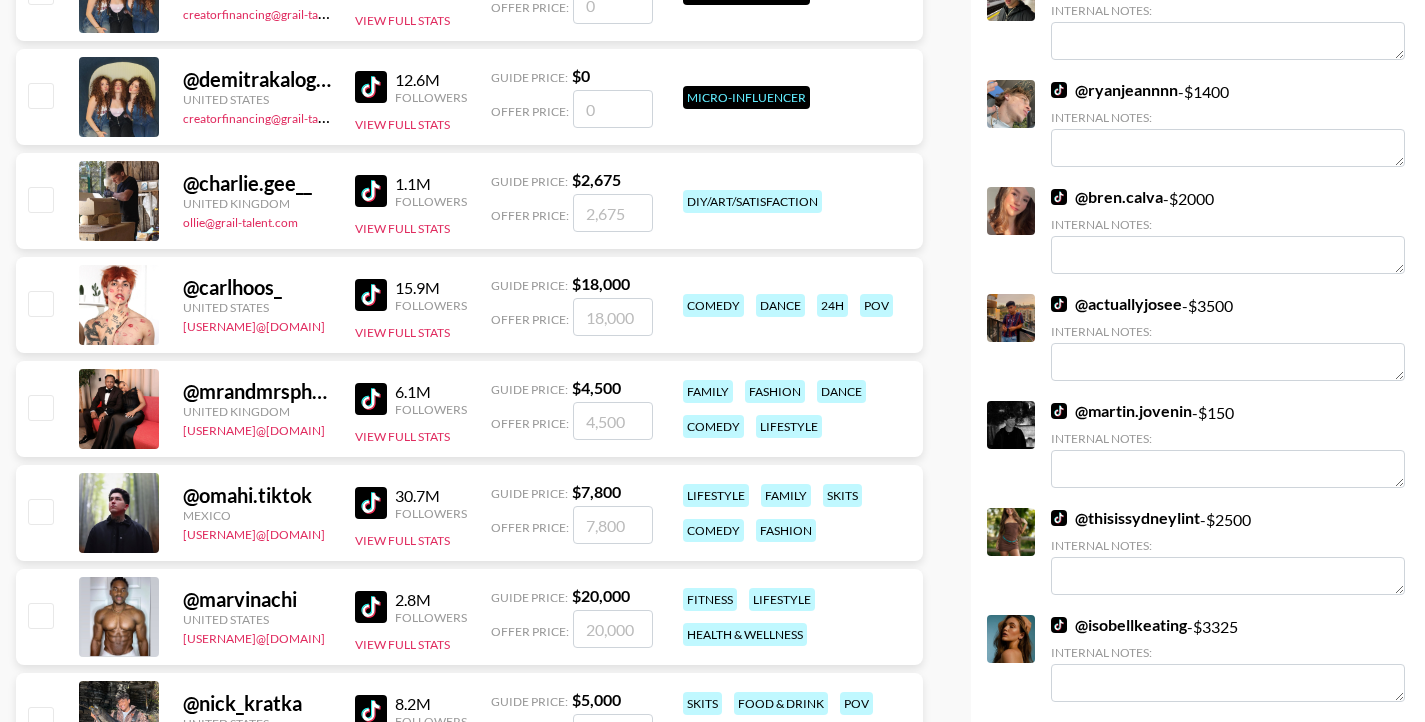 scroll, scrollTop: 0, scrollLeft: 0, axis: both 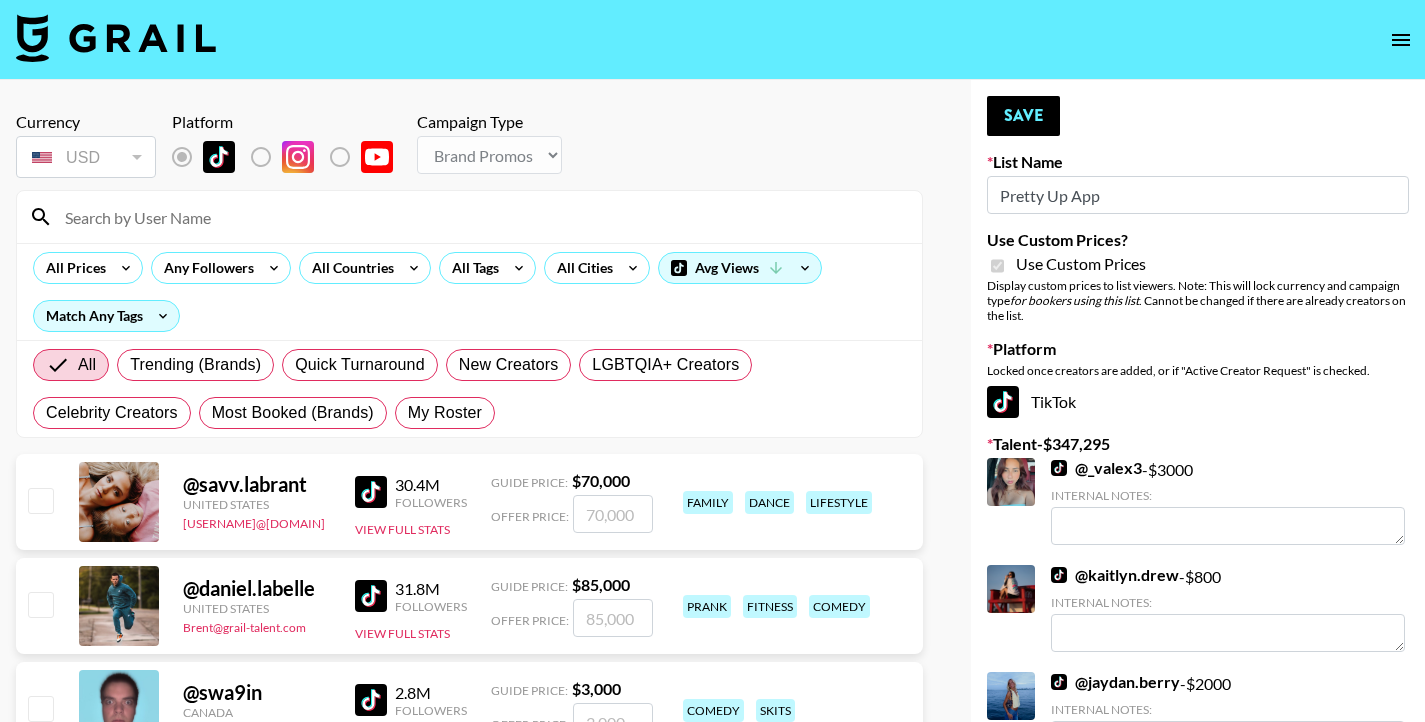click at bounding box center [481, 217] 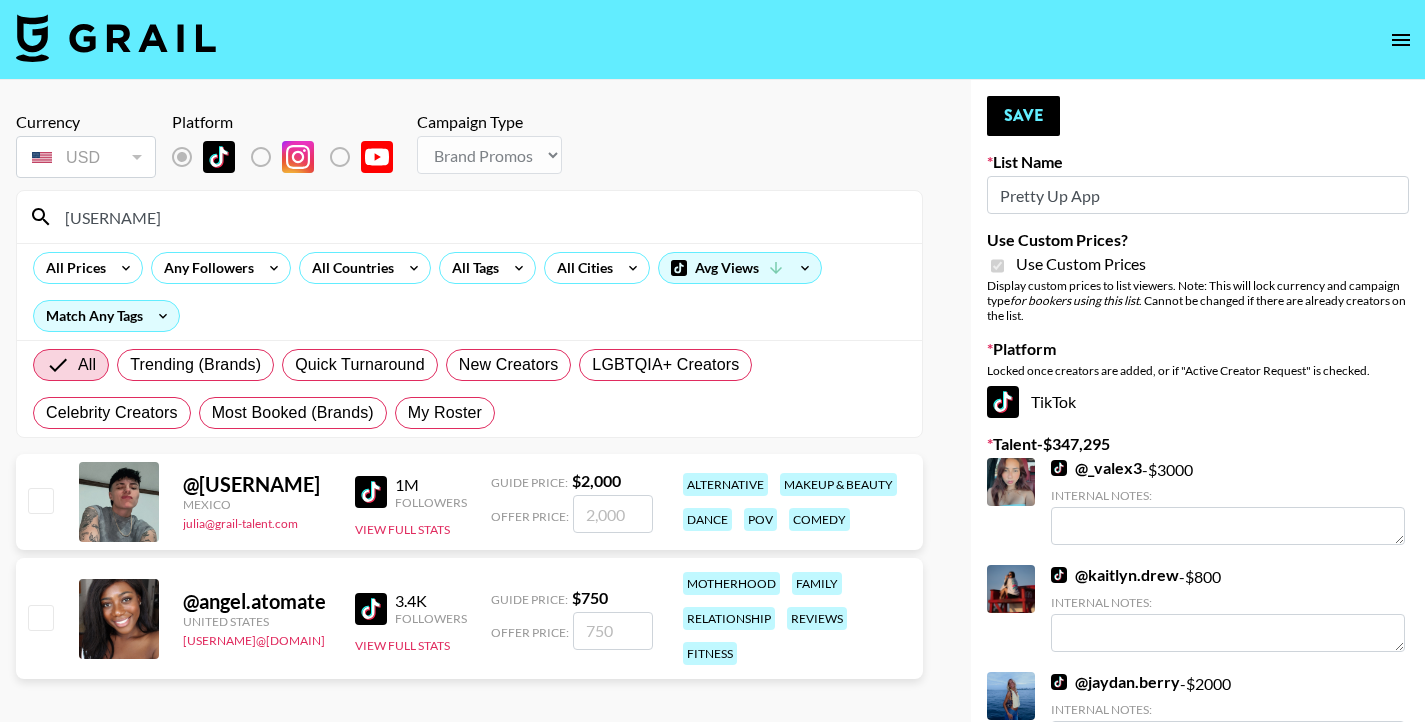 drag, startPoint x: 182, startPoint y: 212, endPoint x: 595, endPoint y: 516, distance: 512.8206 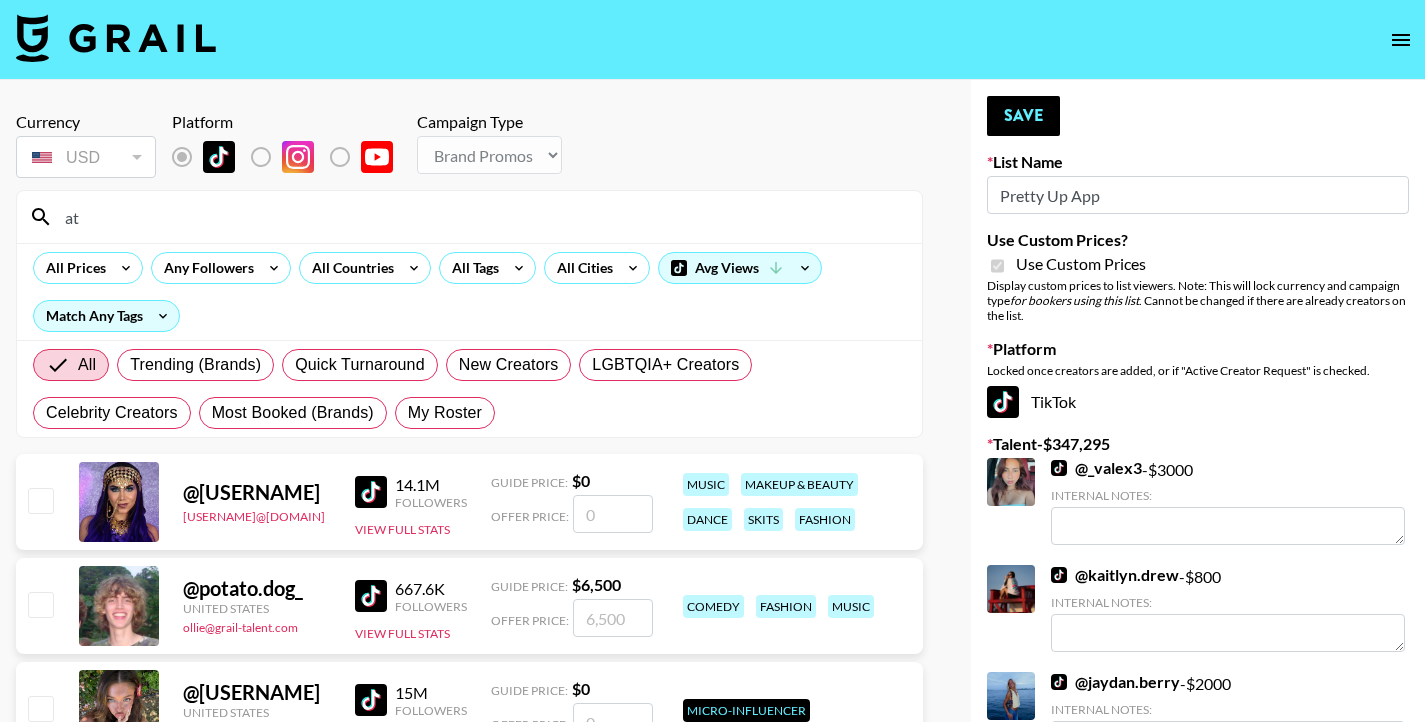type on "a" 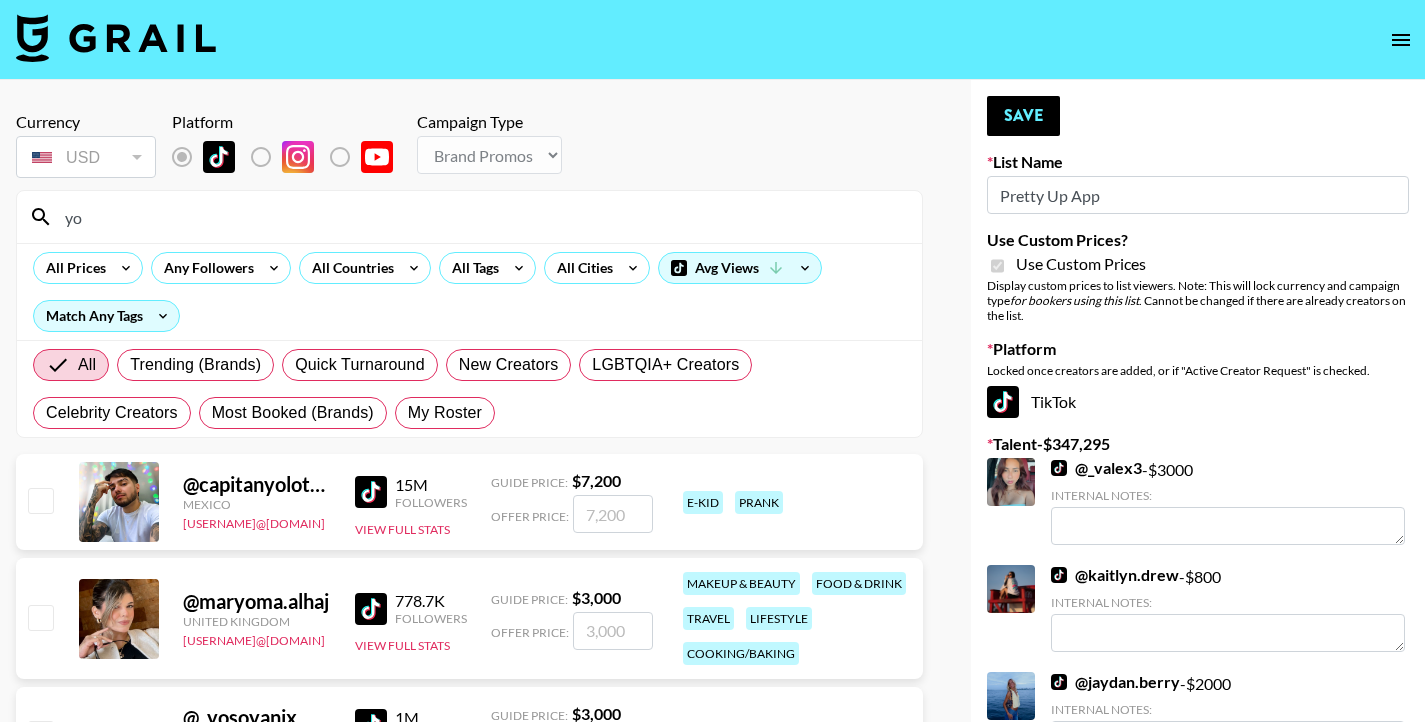 type on "y" 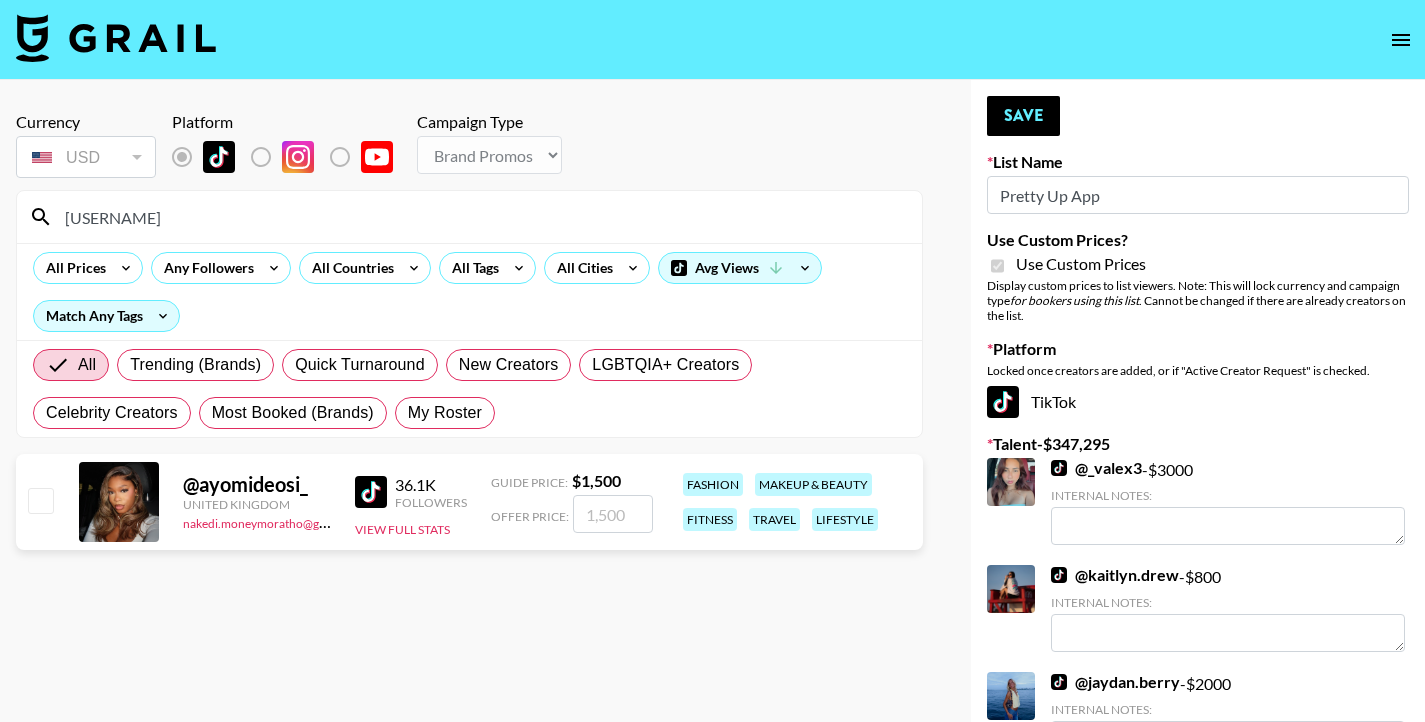 type on "[USERNAME]" 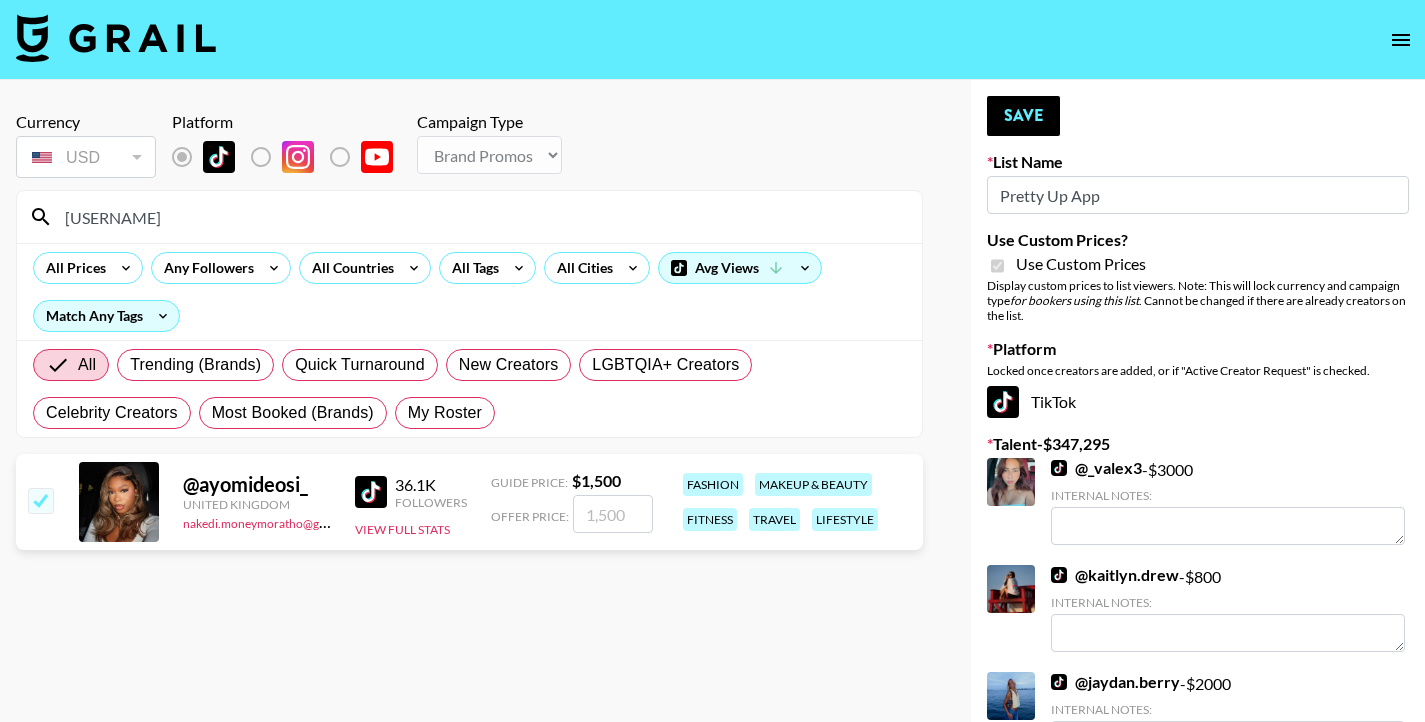 checkbox on "true" 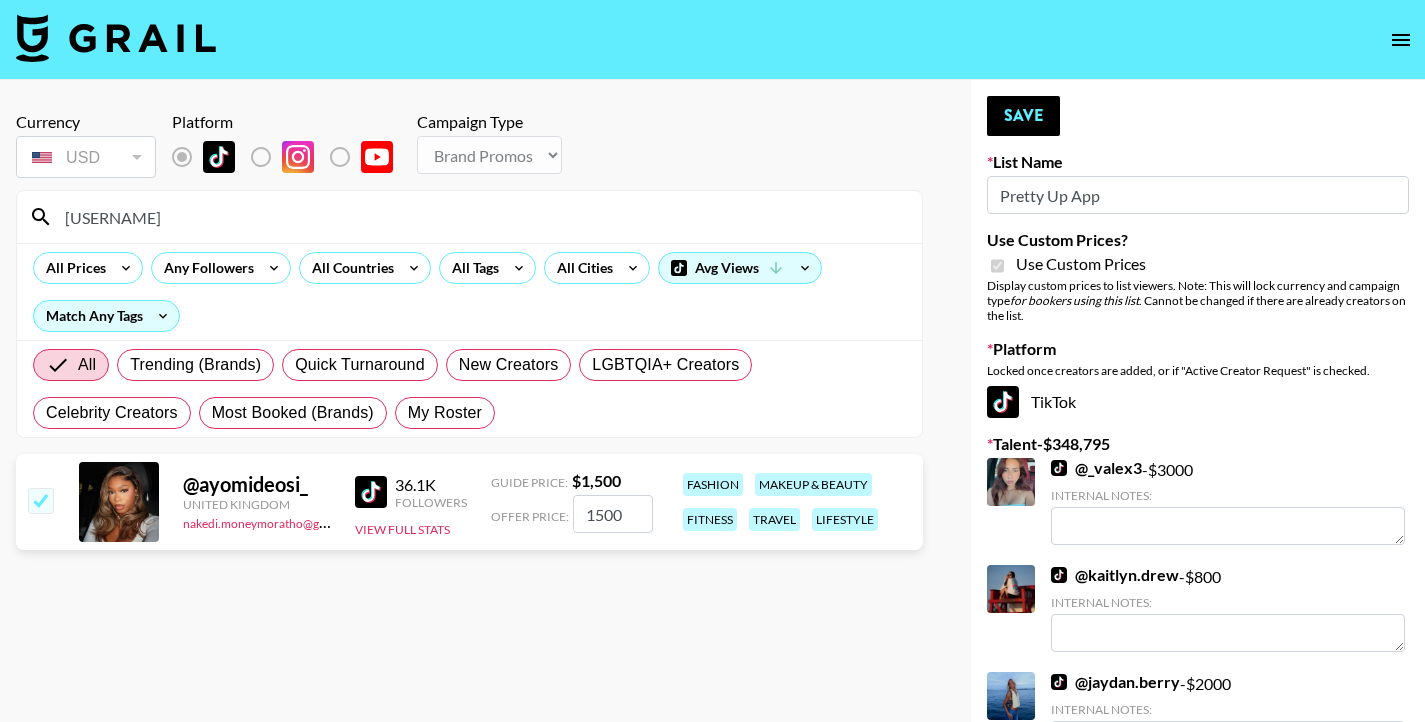 click on "1500" at bounding box center [613, 514] 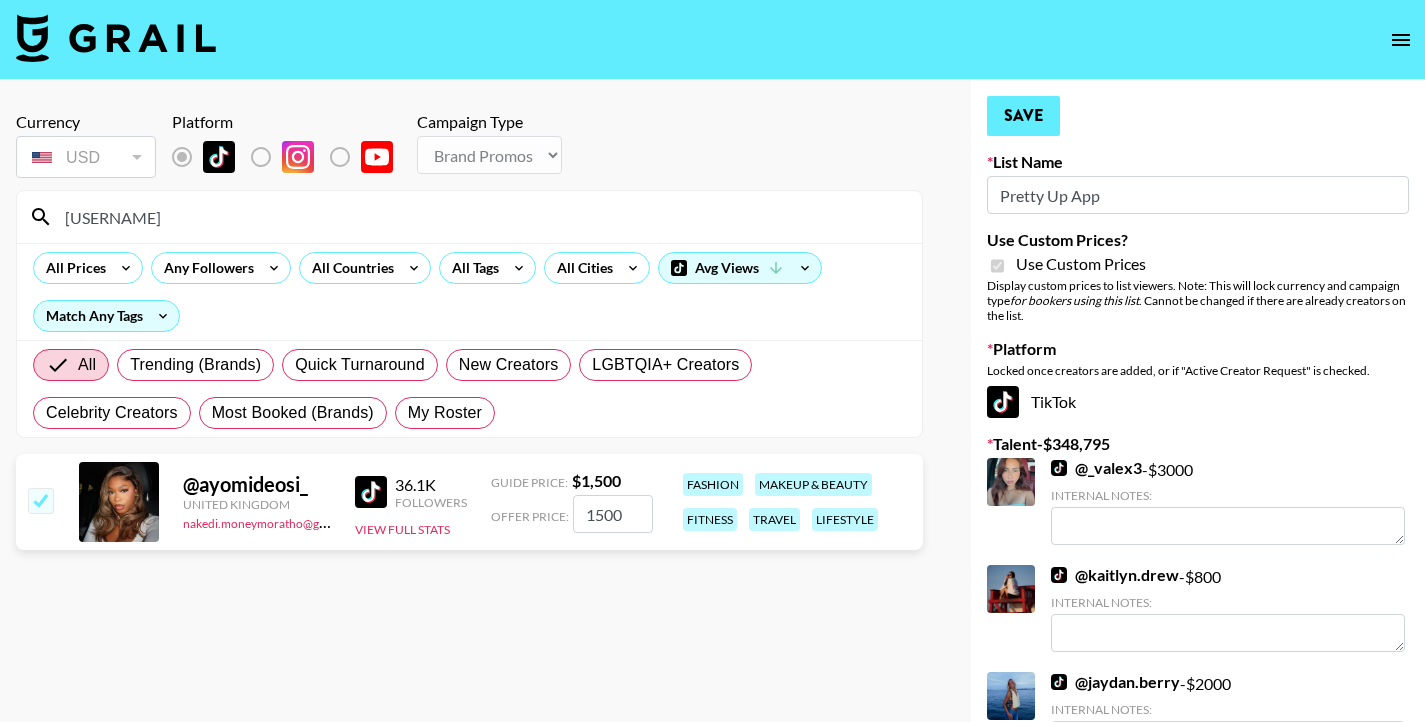 type on "1500" 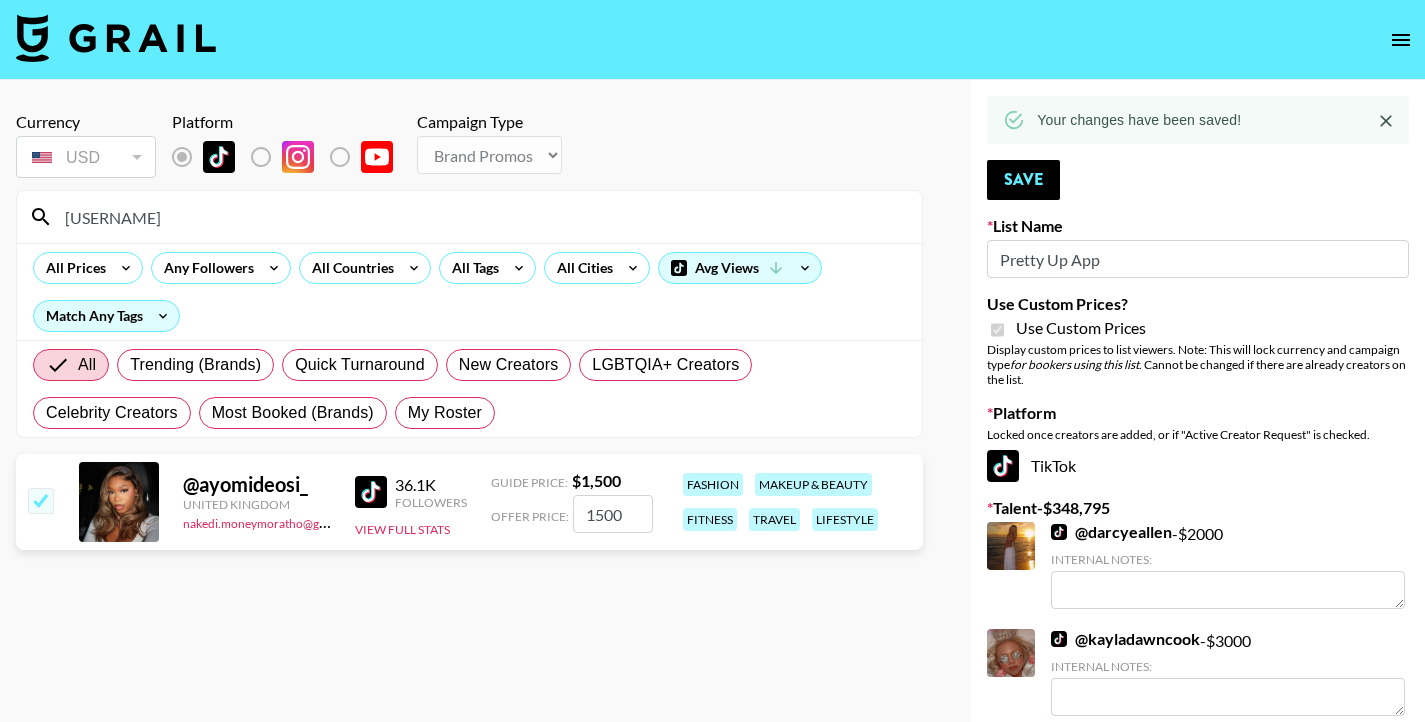 drag, startPoint x: 114, startPoint y: 223, endPoint x: 53, endPoint y: 219, distance: 61.13101 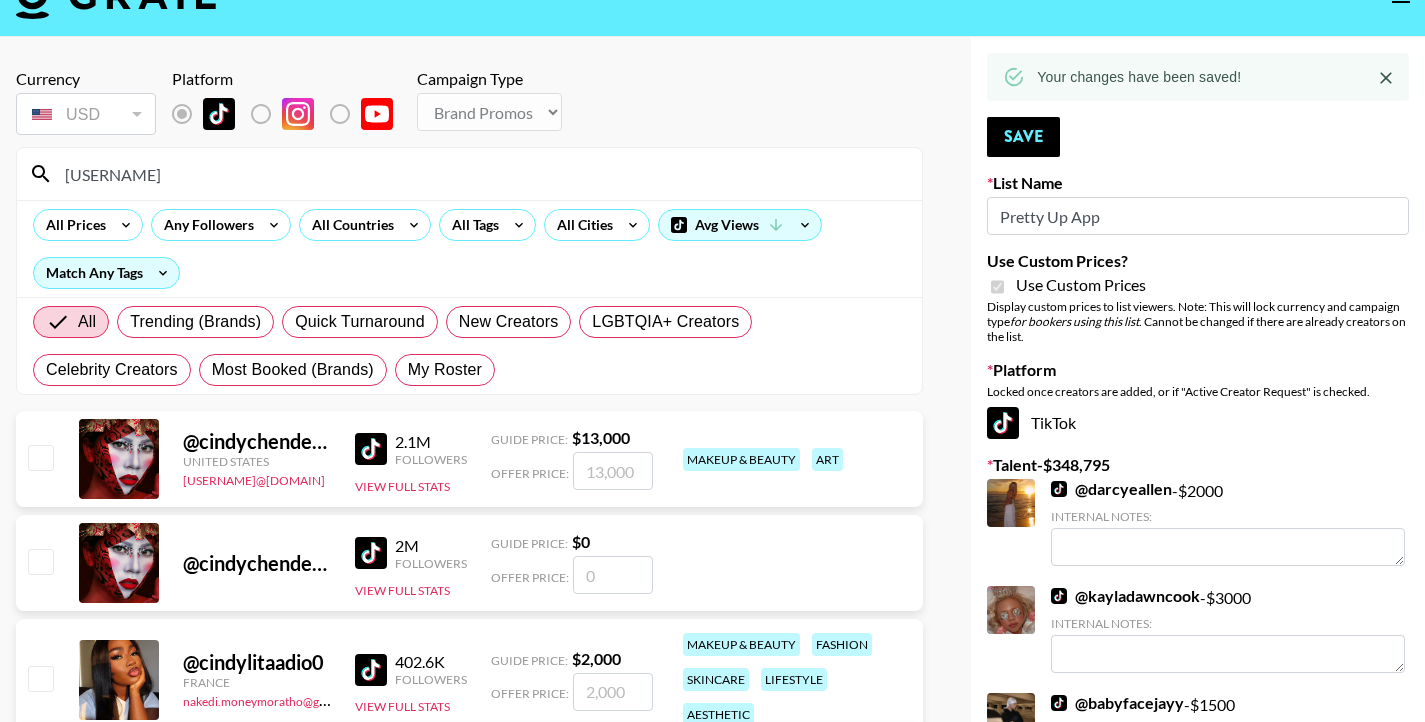 scroll, scrollTop: 212, scrollLeft: 0, axis: vertical 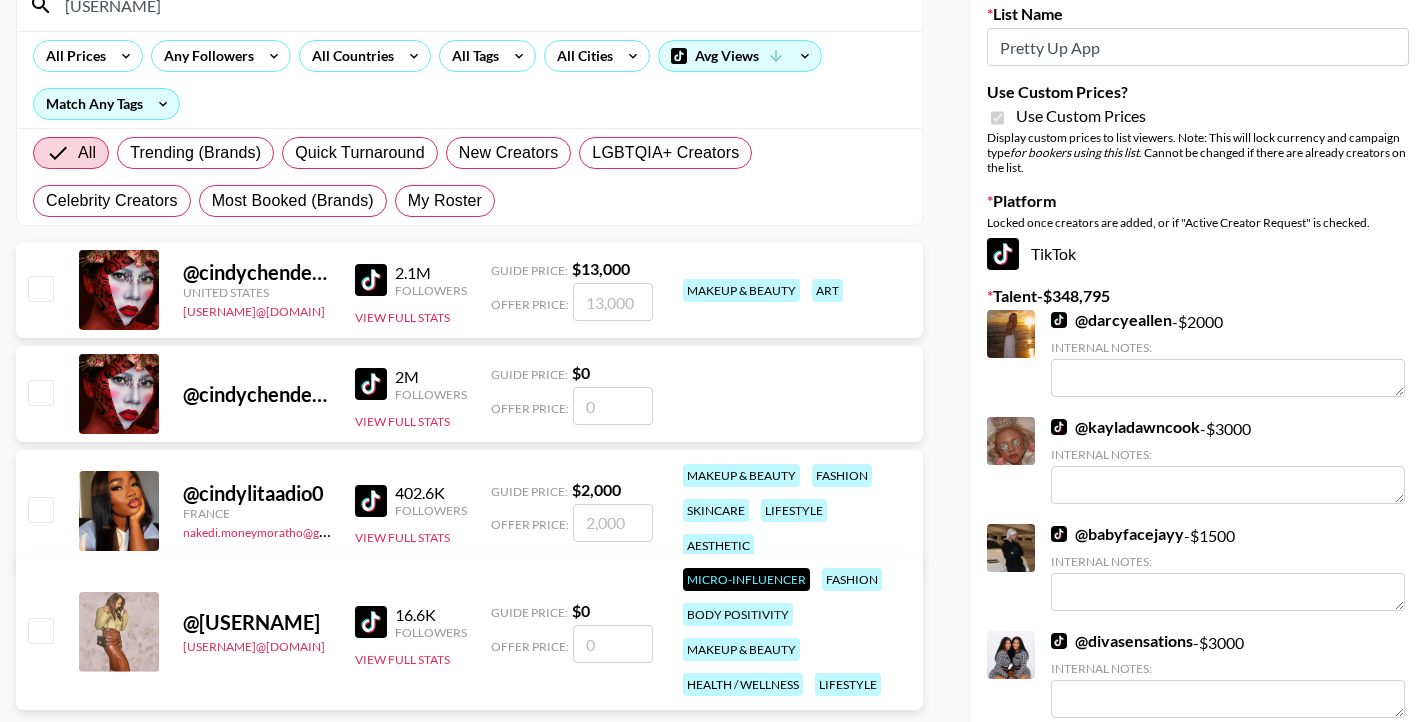 type on "[USERNAME]" 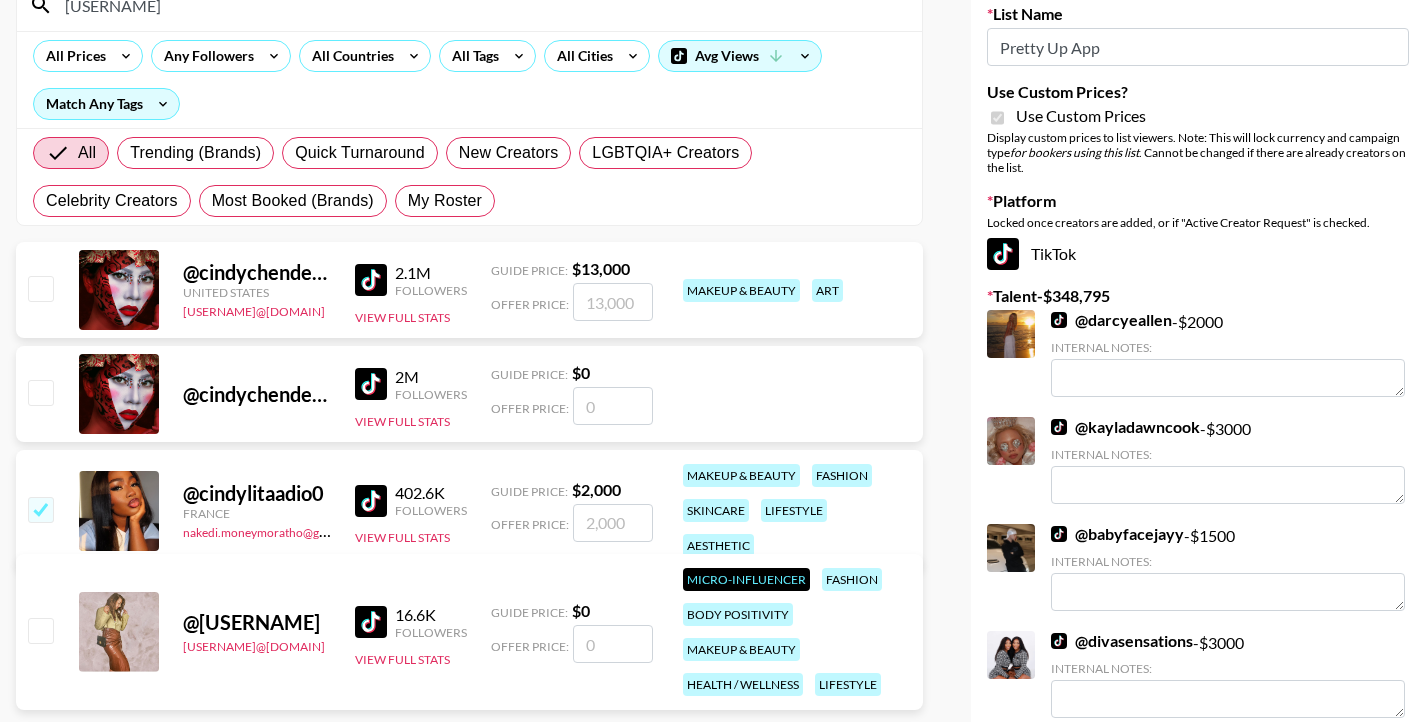 checkbox on "true" 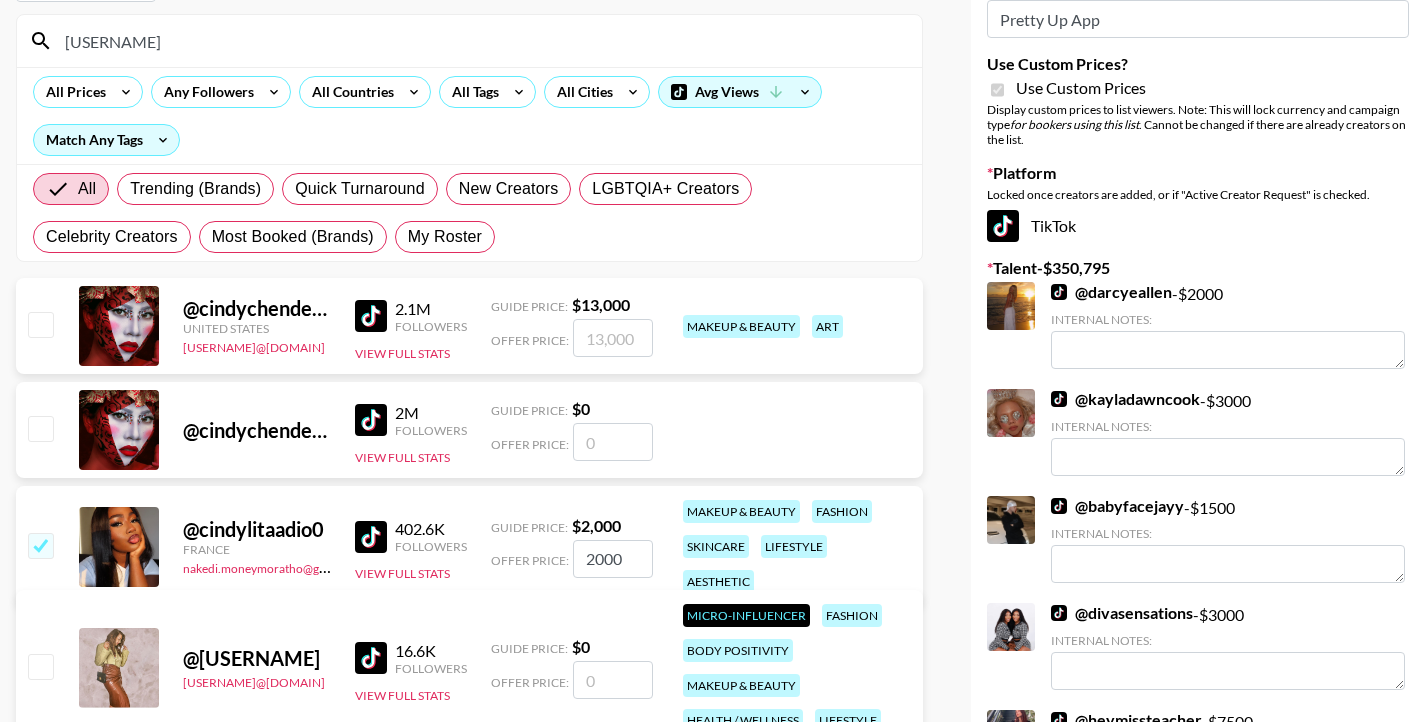 scroll, scrollTop: 93, scrollLeft: 0, axis: vertical 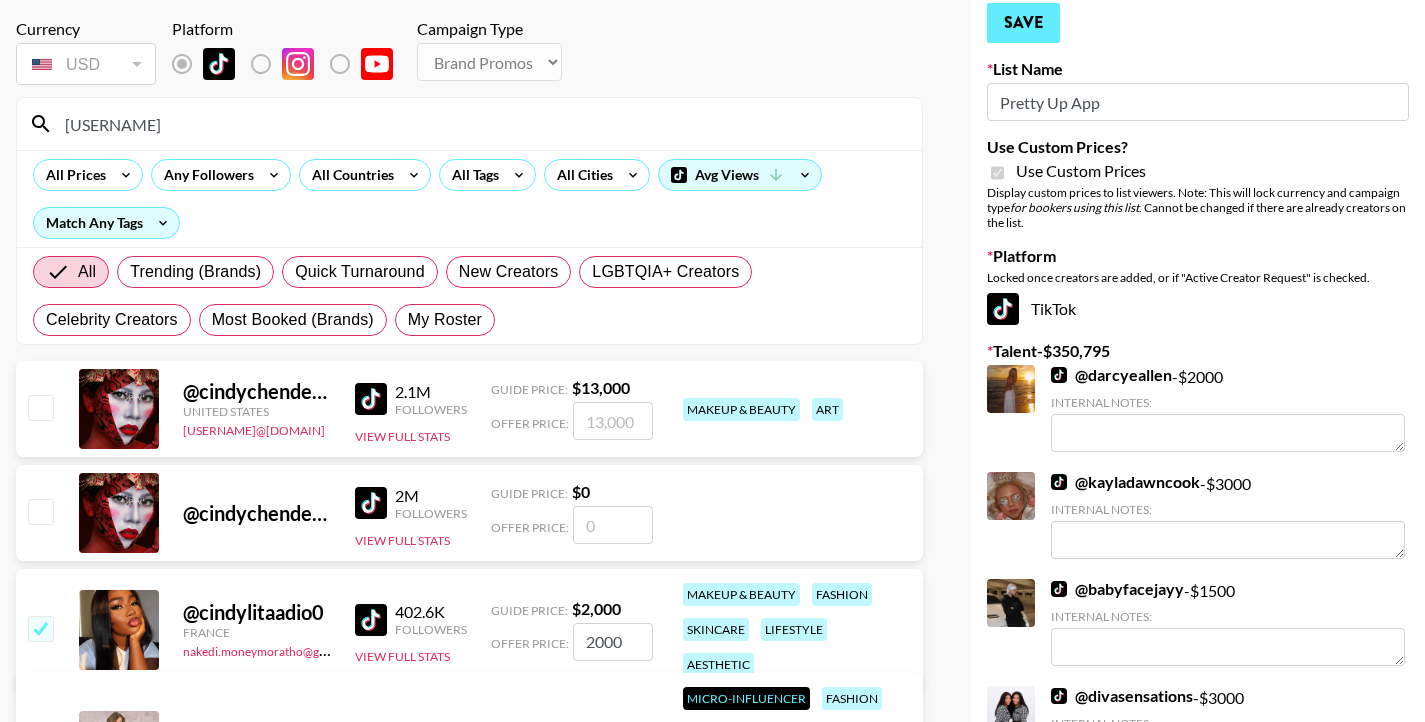 type on "2000" 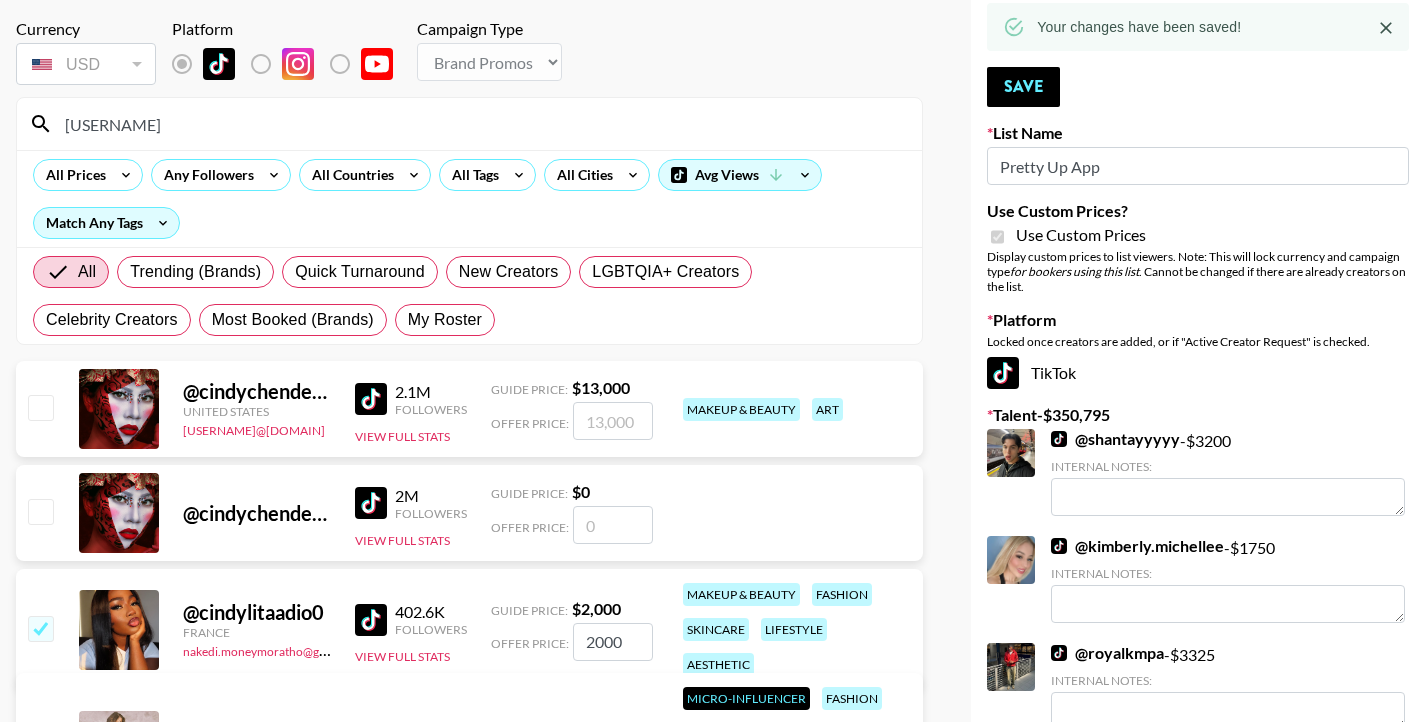 drag, startPoint x: 124, startPoint y: 128, endPoint x: 15, endPoint y: 121, distance: 109.22454 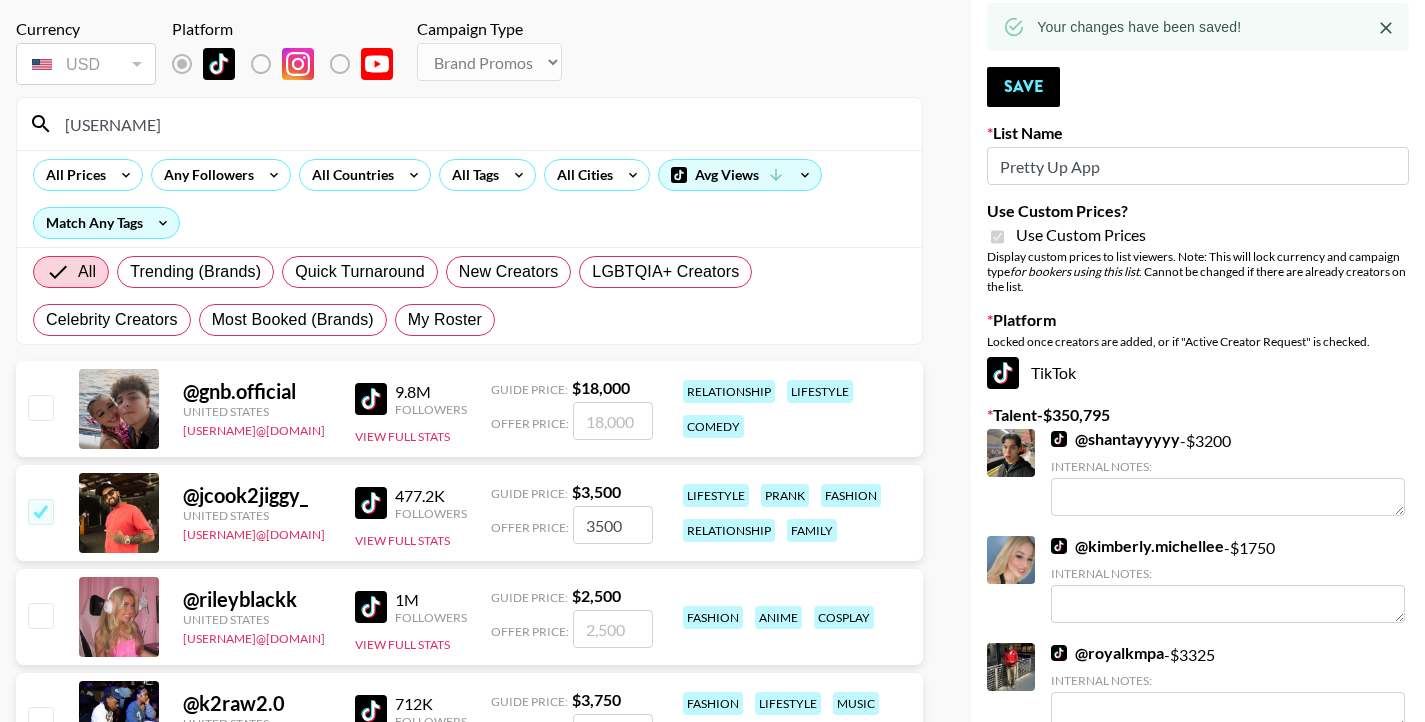 type on "k" 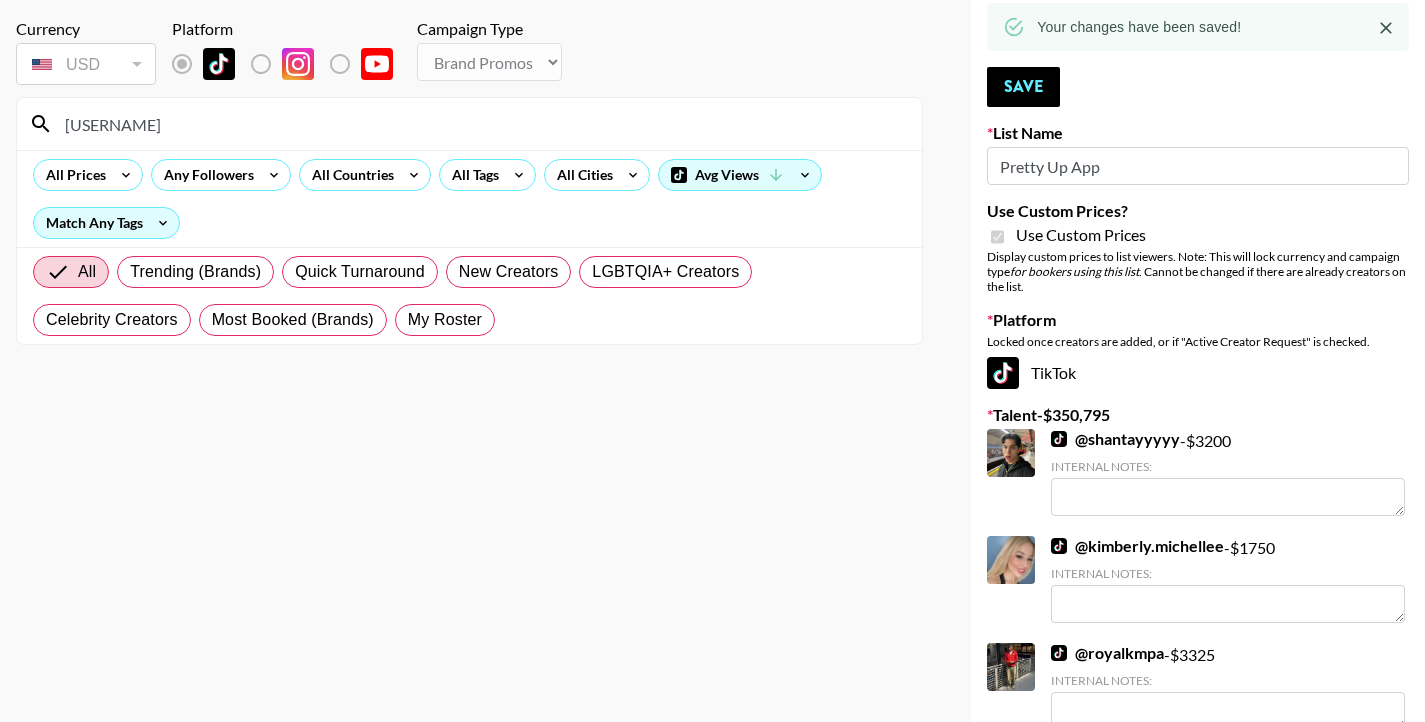 drag, startPoint x: 112, startPoint y: 164, endPoint x: 585, endPoint y: 423, distance: 539.268 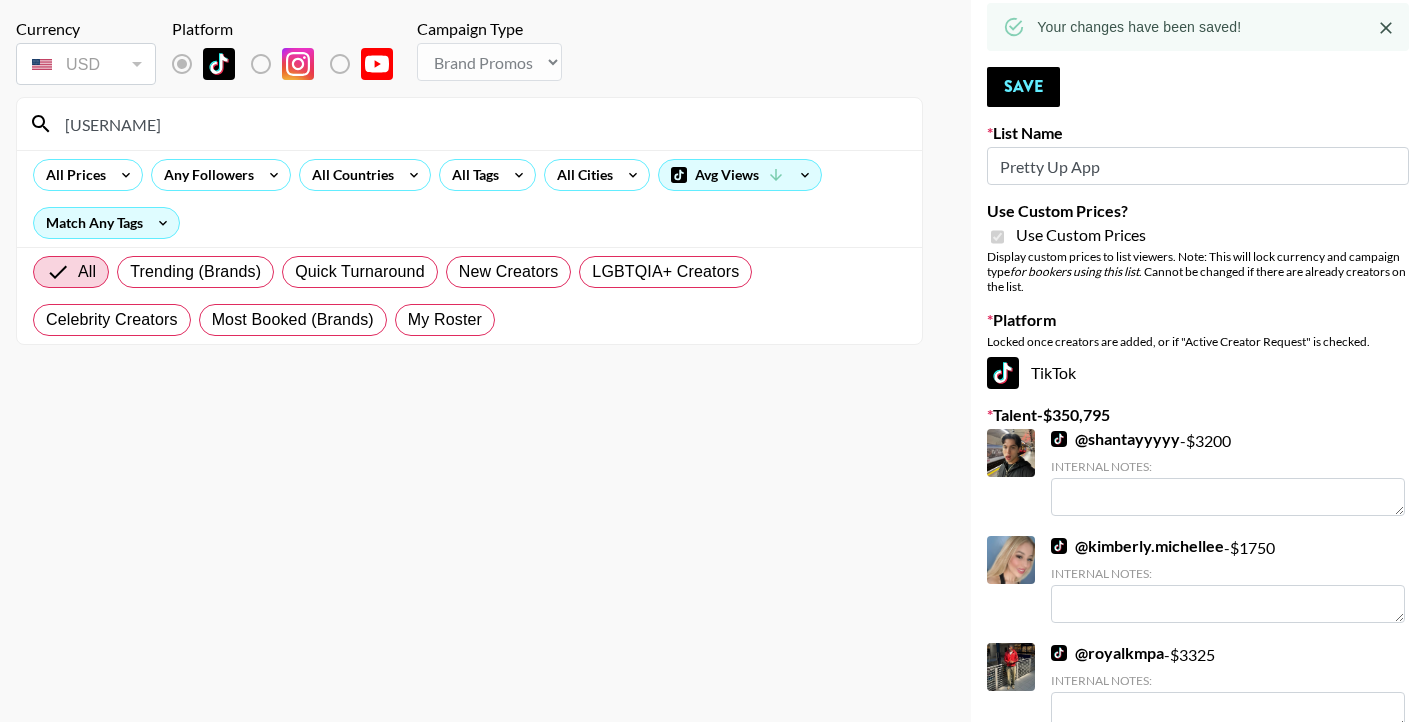 click on "[USERNAME]" at bounding box center (481, 124) 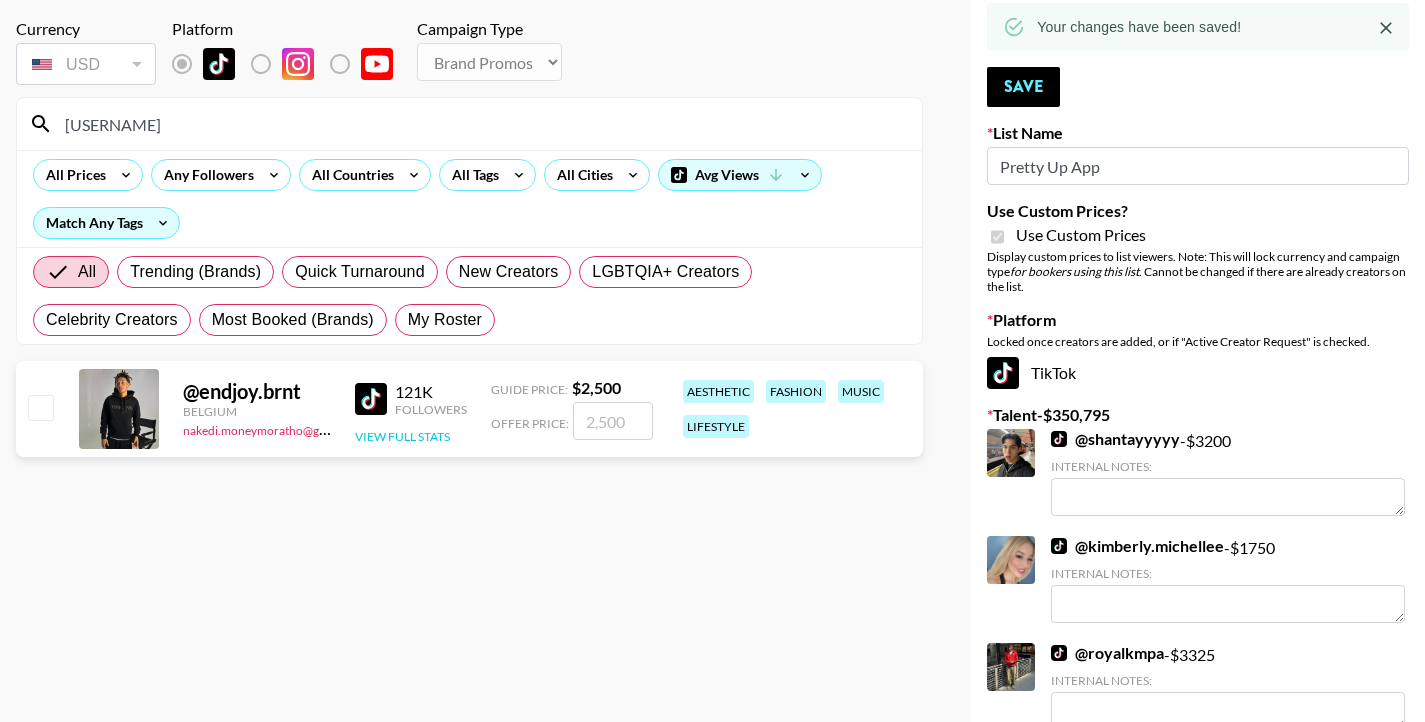 type on "[USERNAME]" 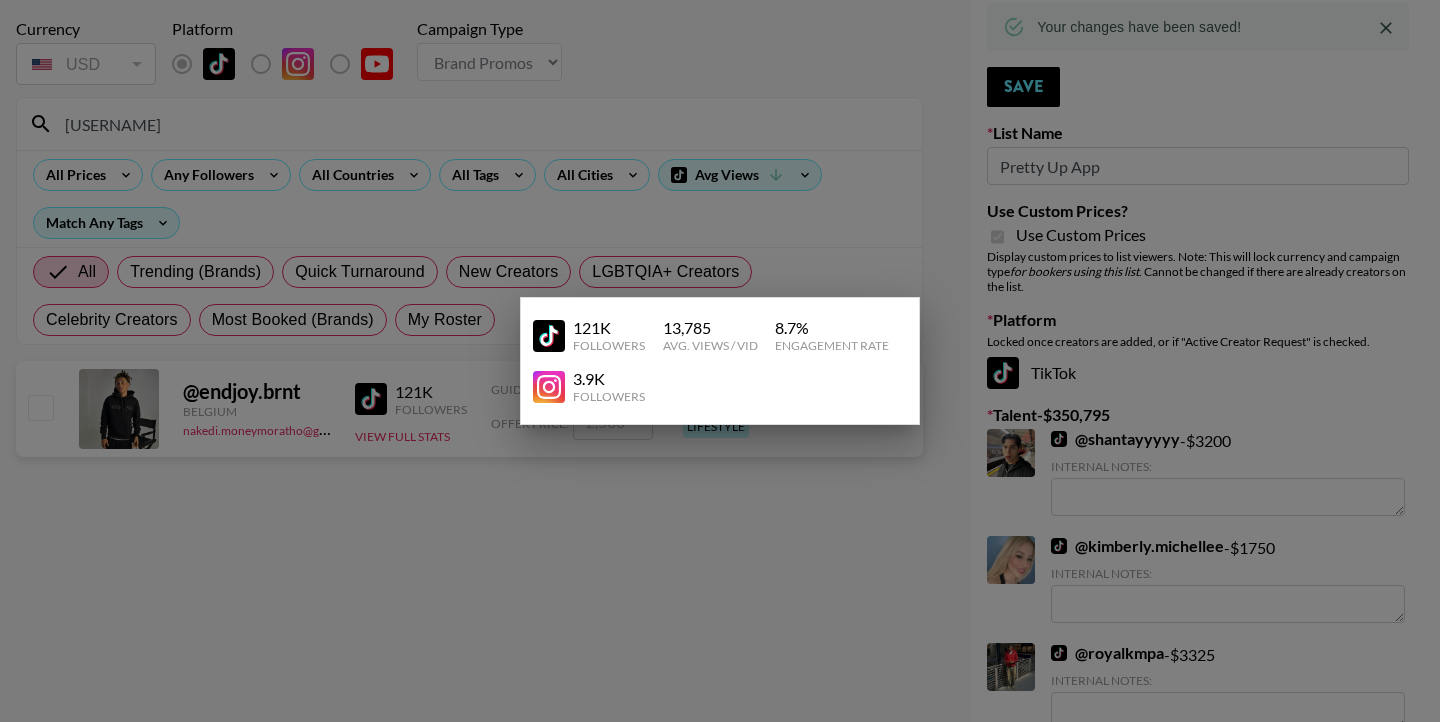 click at bounding box center [720, 361] 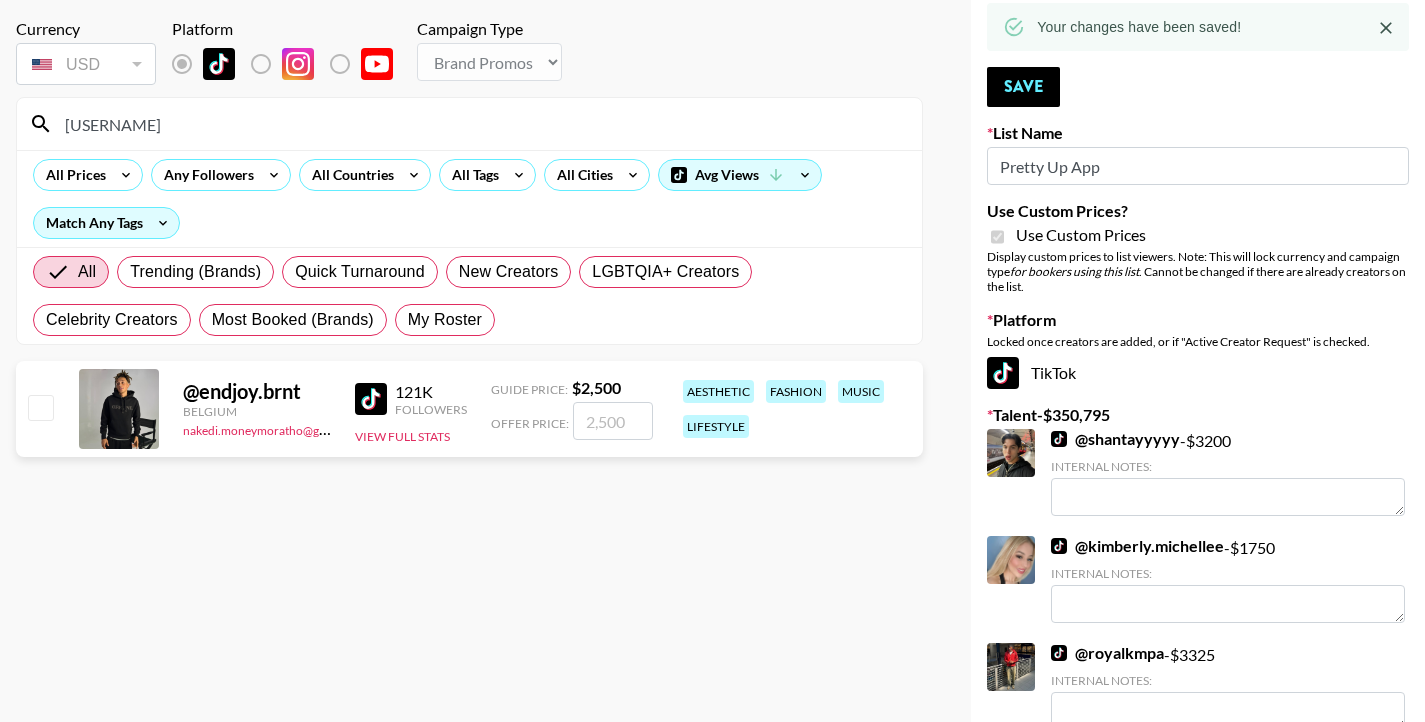 click at bounding box center (613, 421) 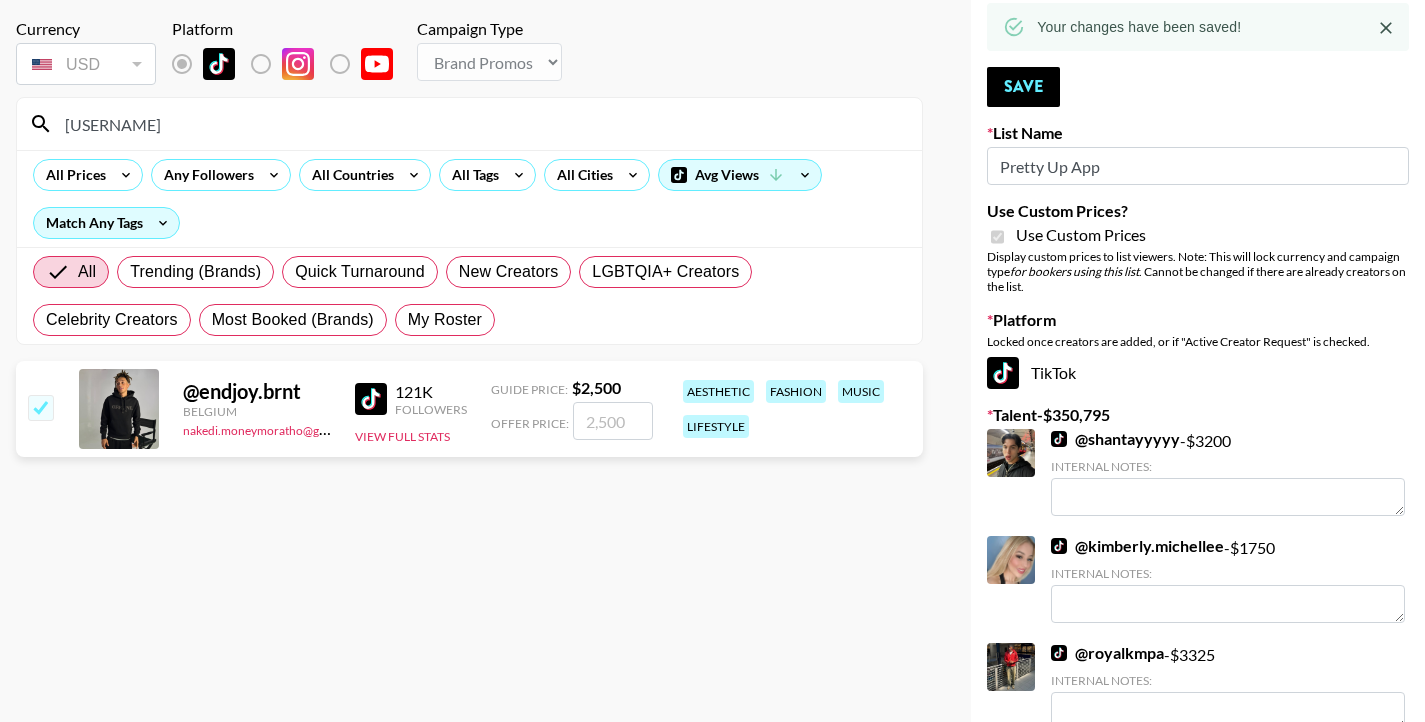 checkbox on "true" 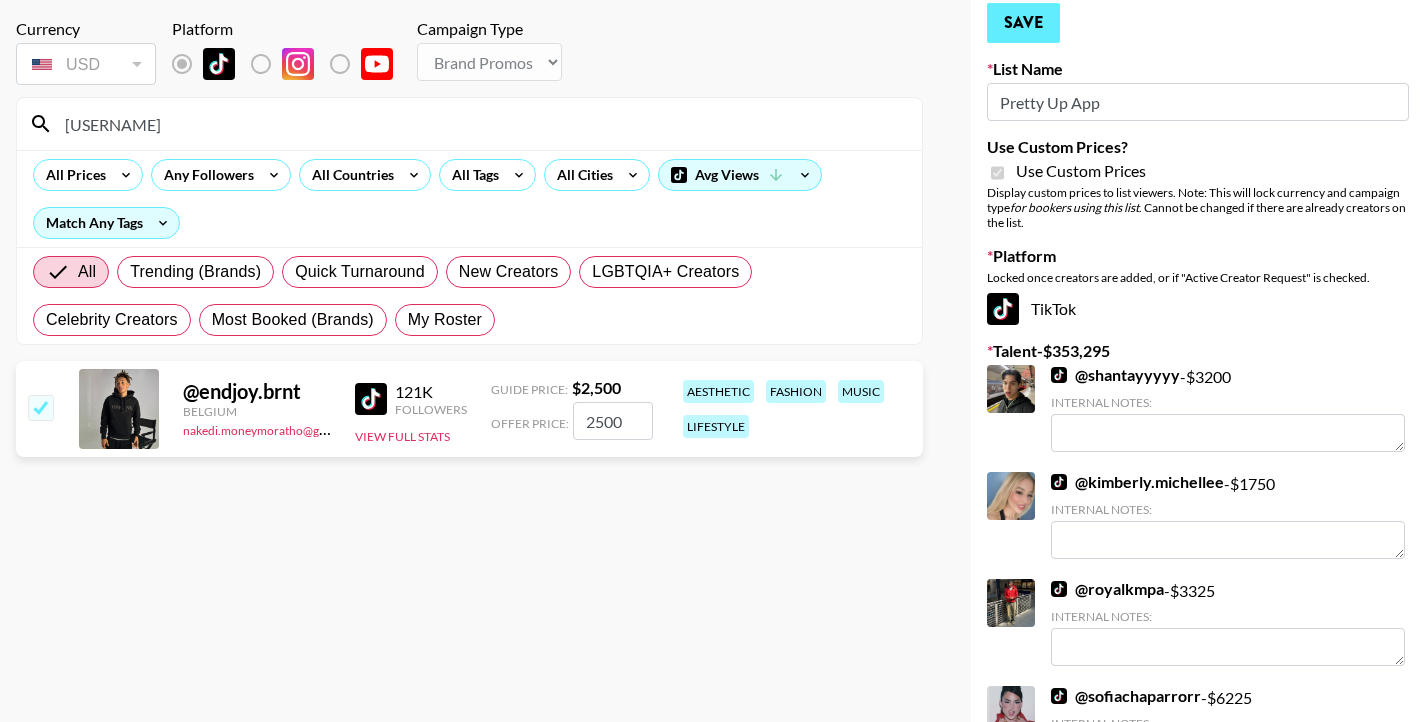 type on "2500" 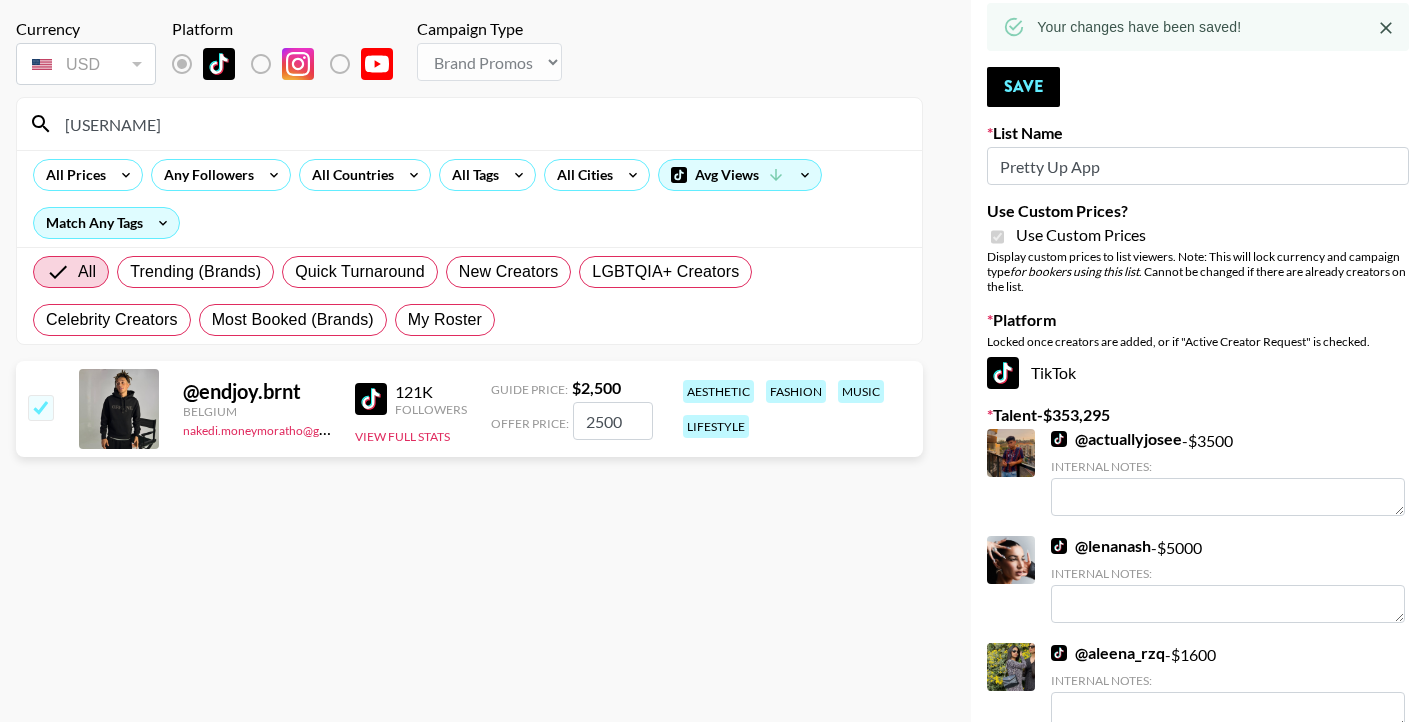 drag, startPoint x: 109, startPoint y: 130, endPoint x: 0, endPoint y: 121, distance: 109.370926 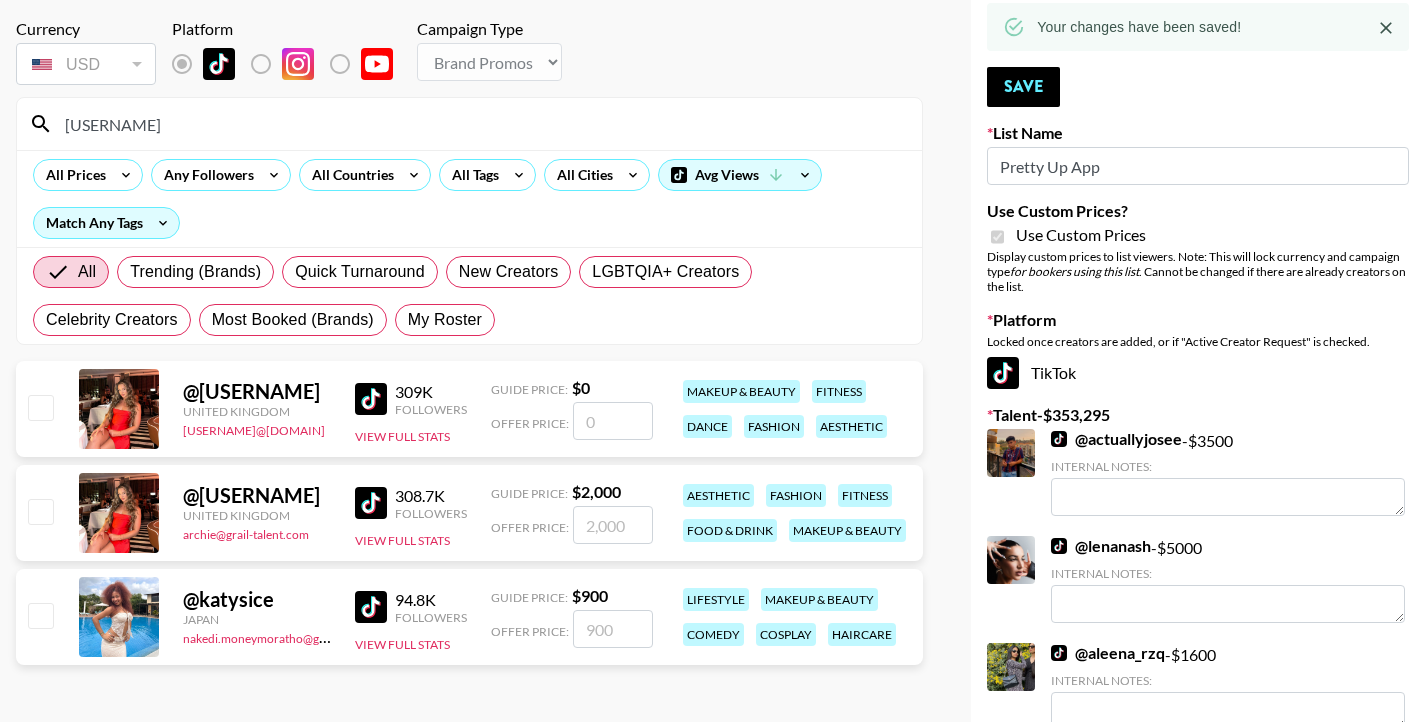 type on "[USERNAME]" 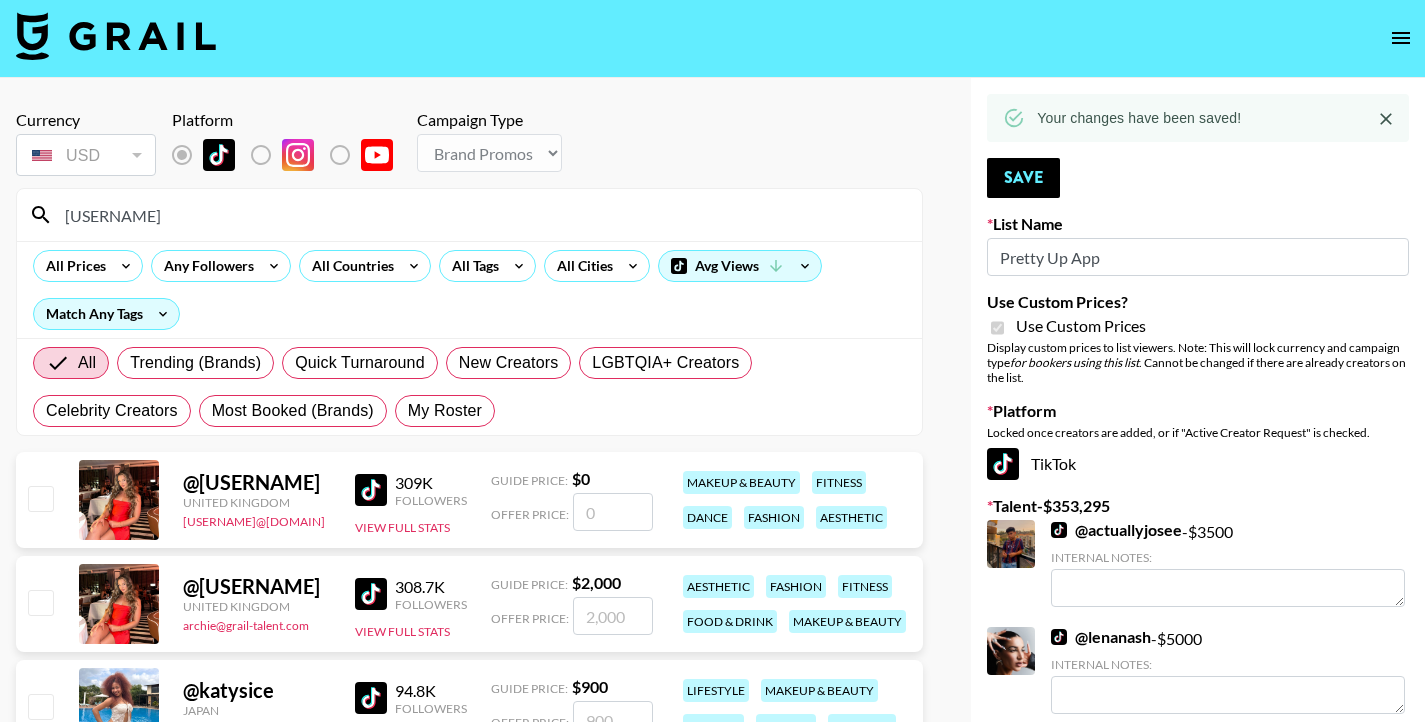 scroll, scrollTop: 374, scrollLeft: 0, axis: vertical 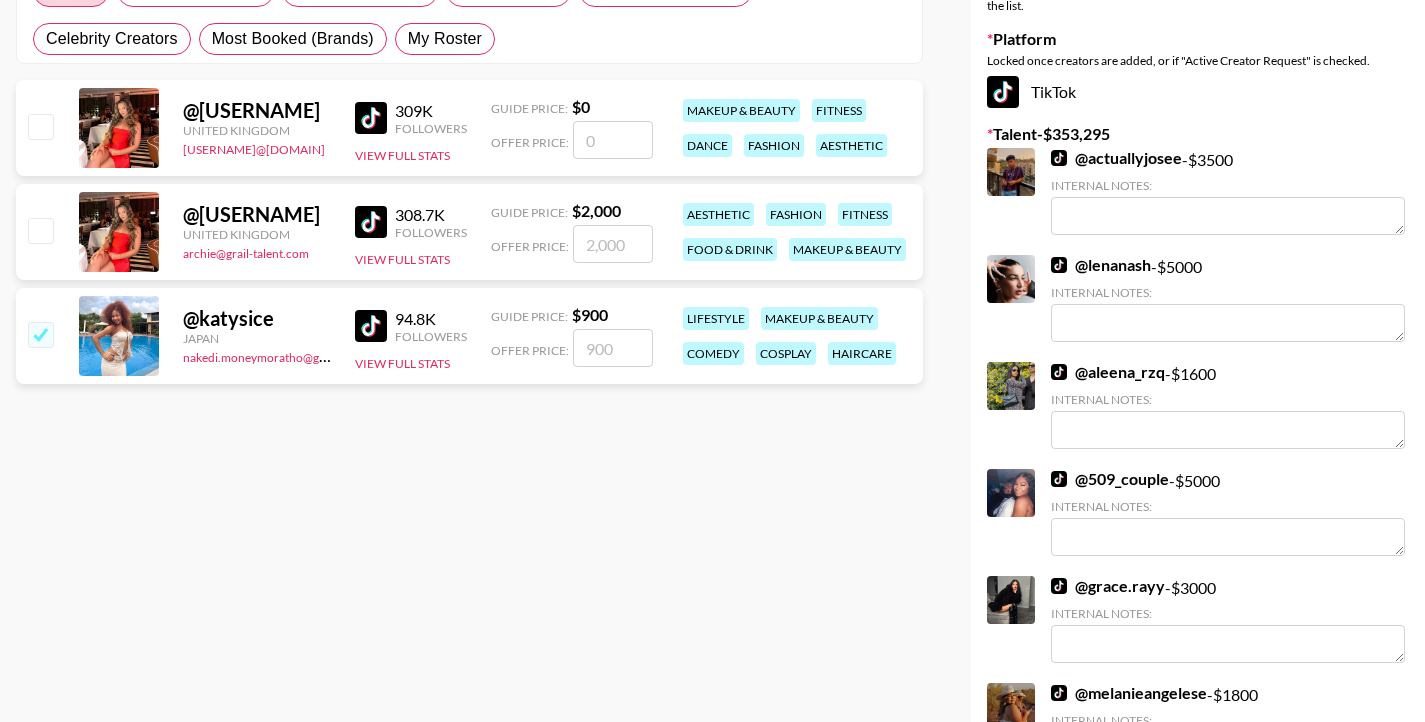 checkbox on "true" 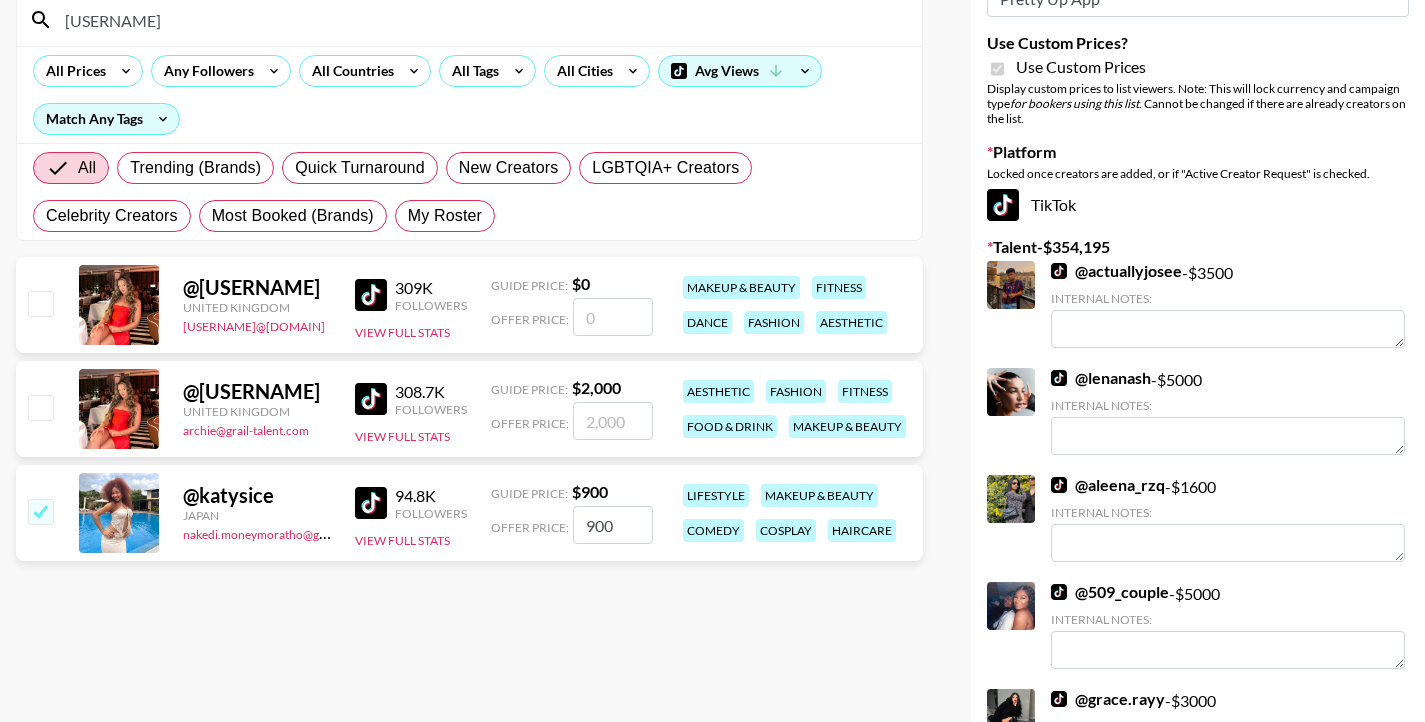 scroll, scrollTop: 0, scrollLeft: 0, axis: both 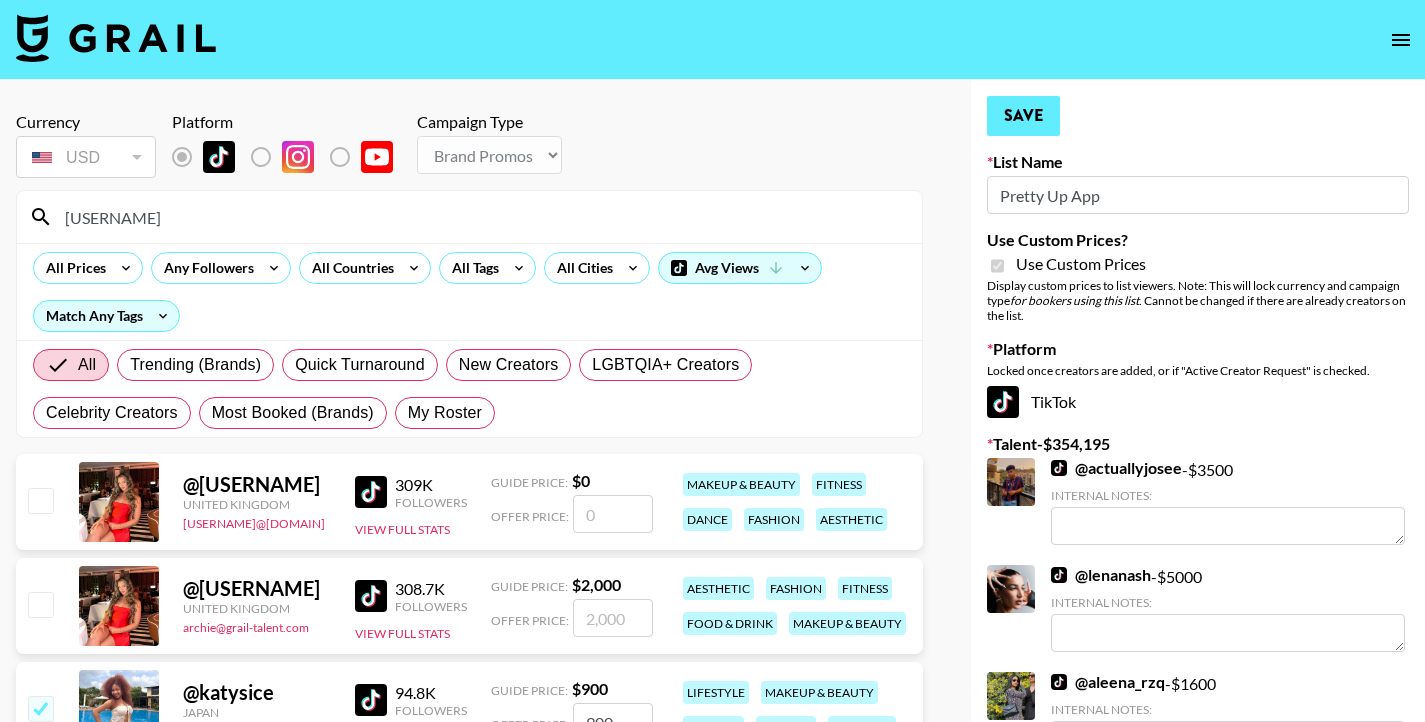 type on "900" 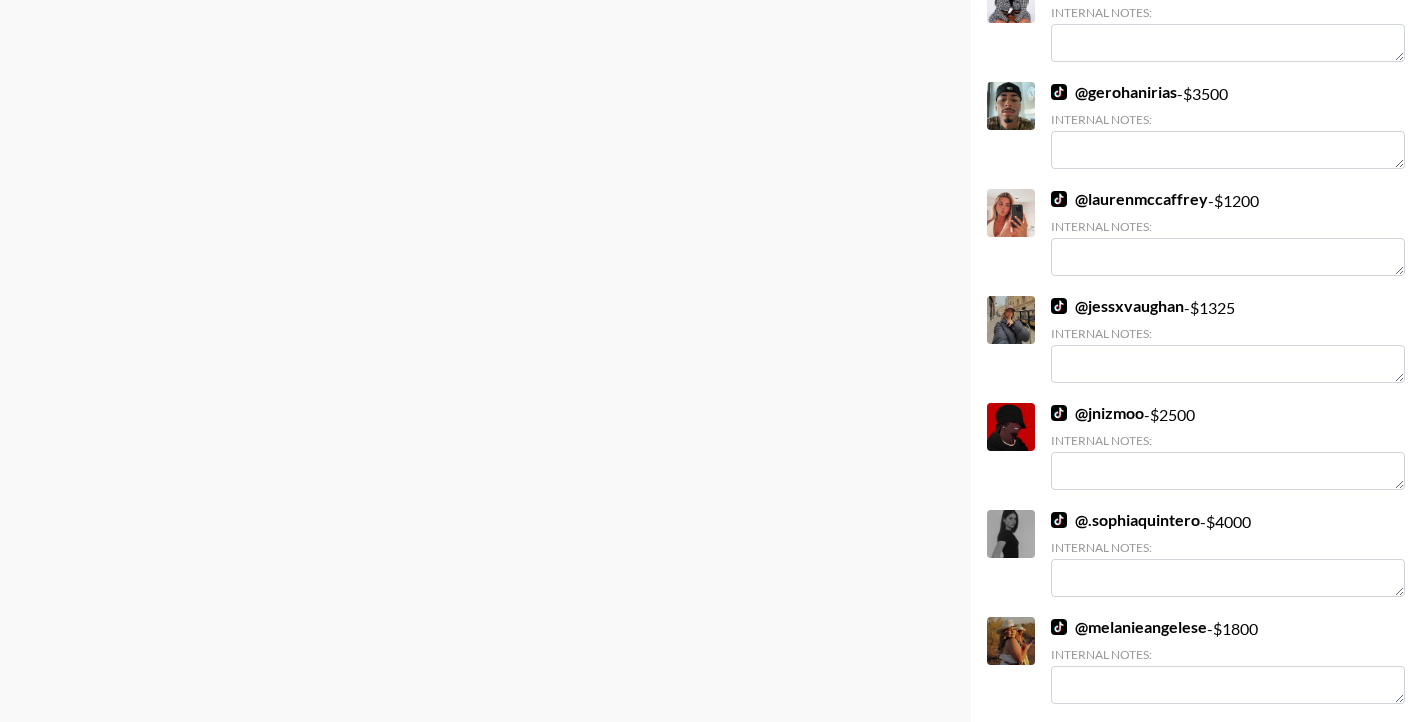 scroll, scrollTop: 7701, scrollLeft: 0, axis: vertical 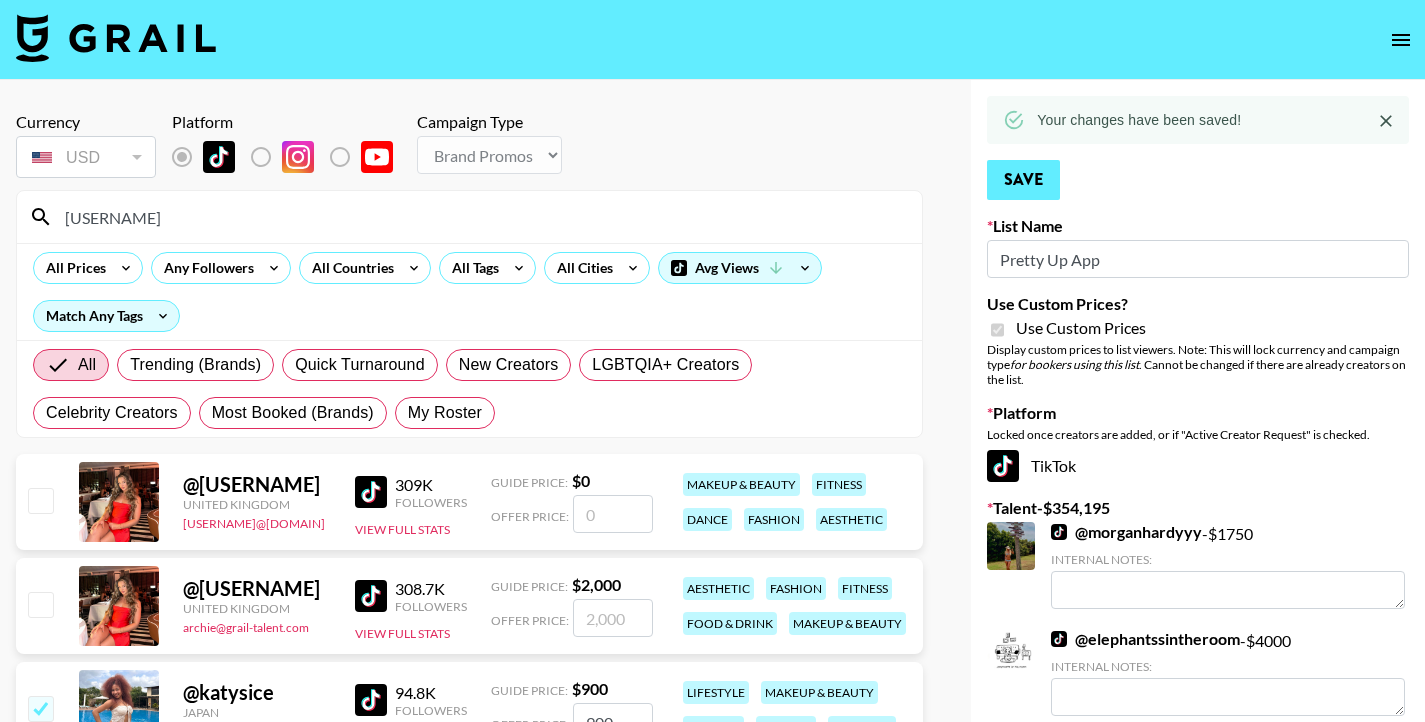 click on "Save" at bounding box center (1023, 180) 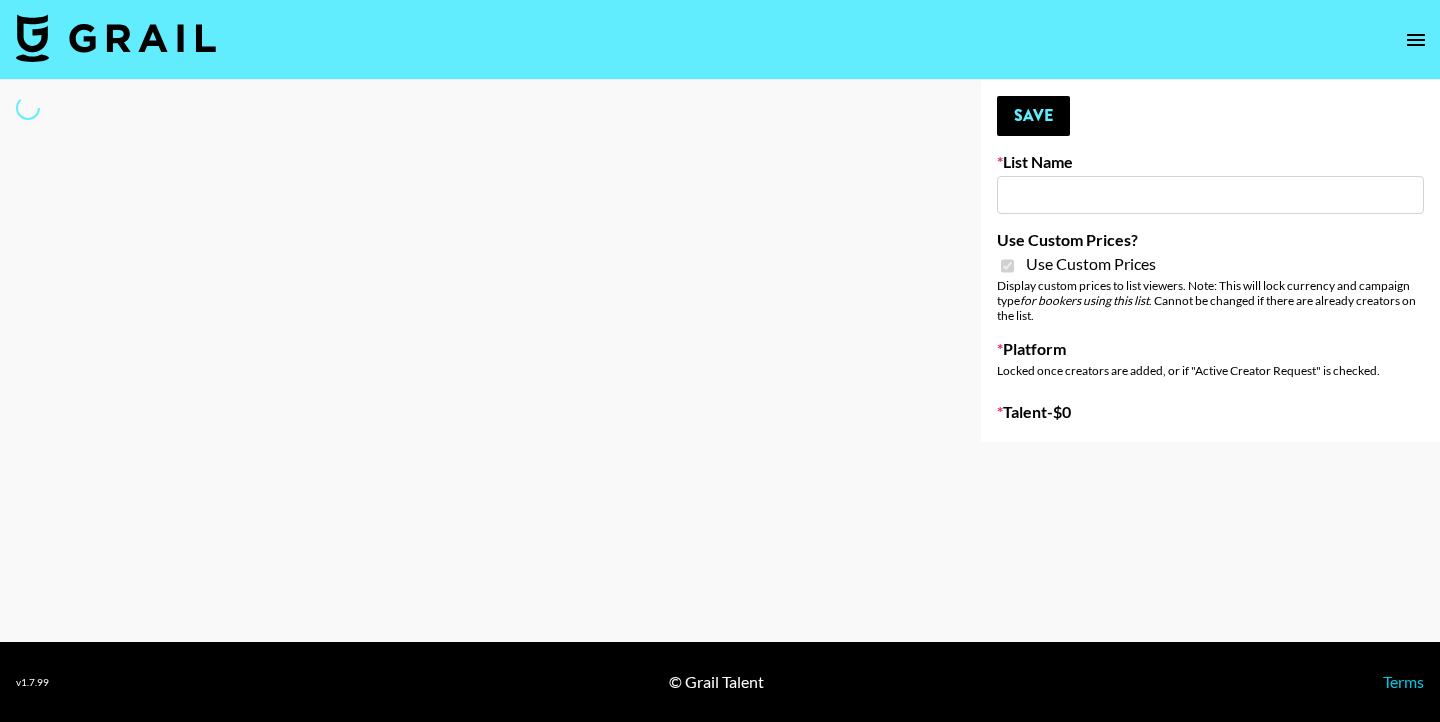 type on "Pretty Up App" 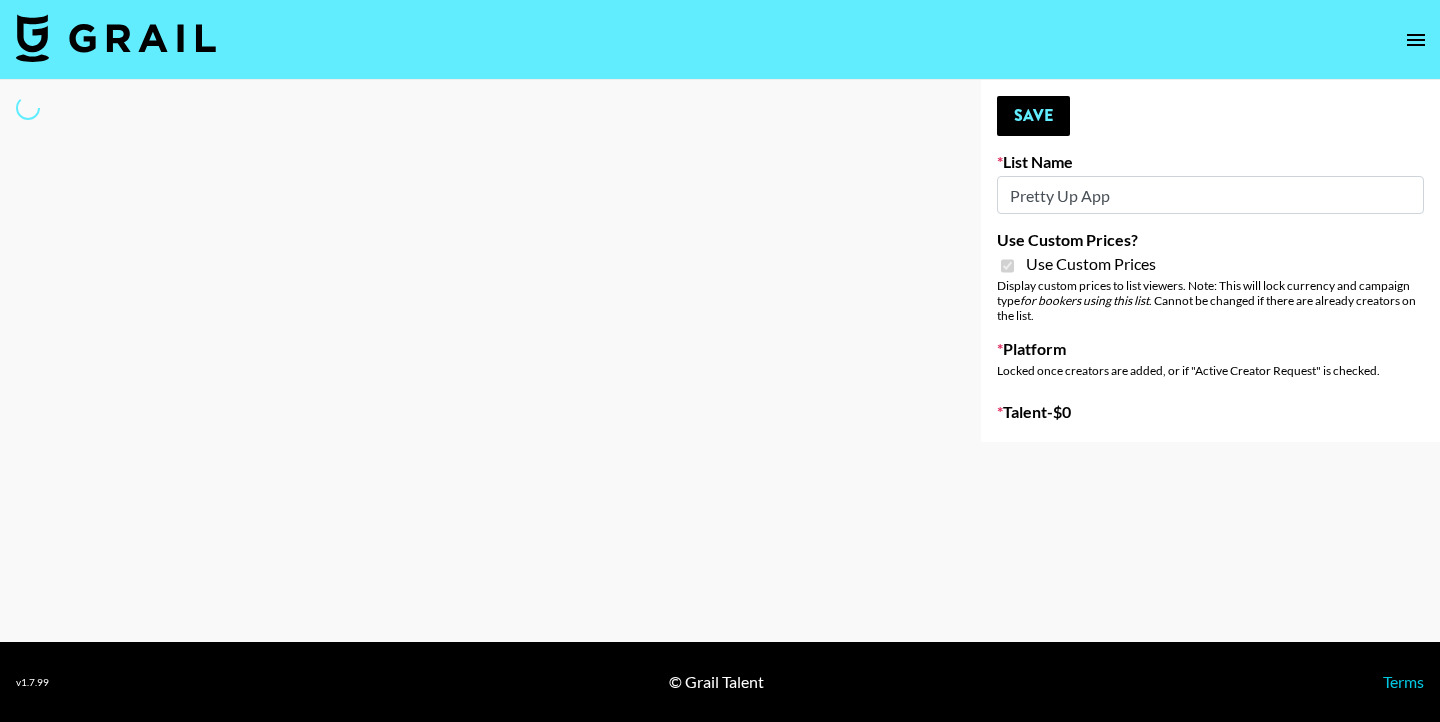 select on "Brand" 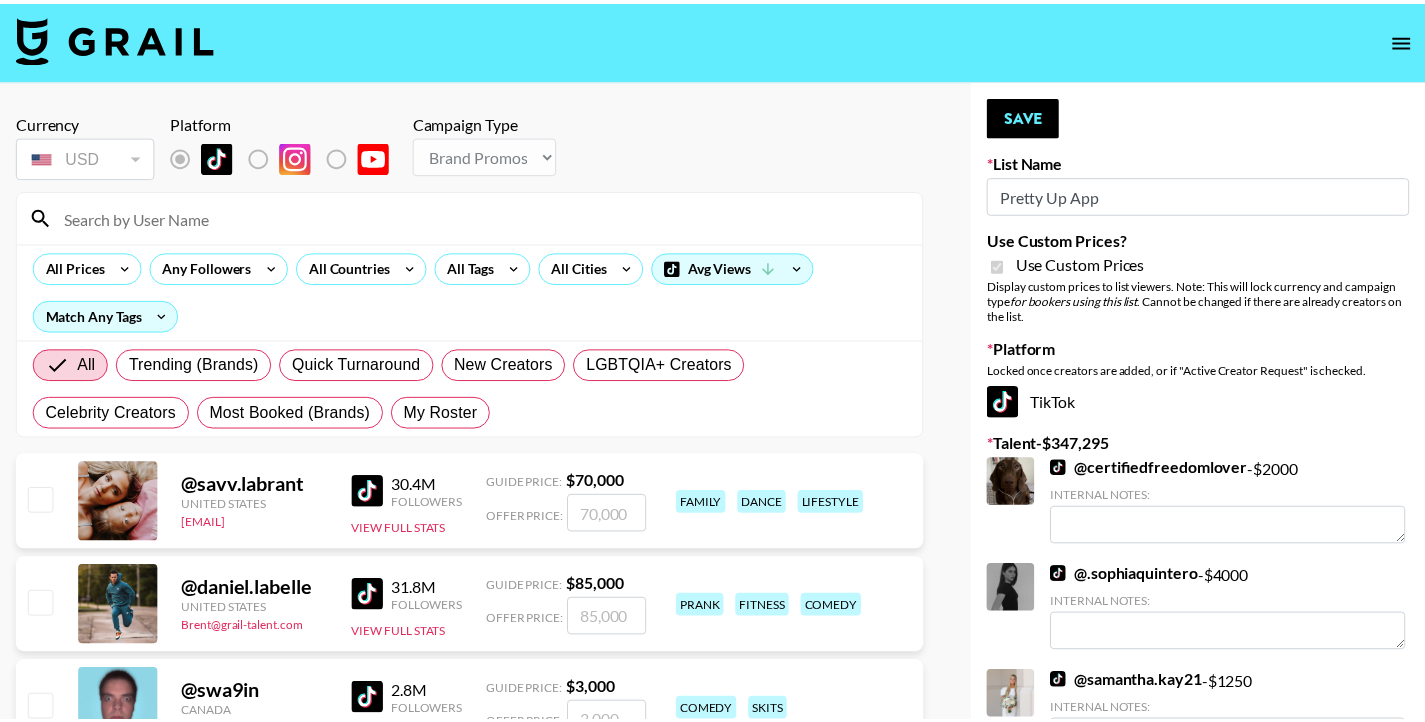 scroll, scrollTop: 0, scrollLeft: 0, axis: both 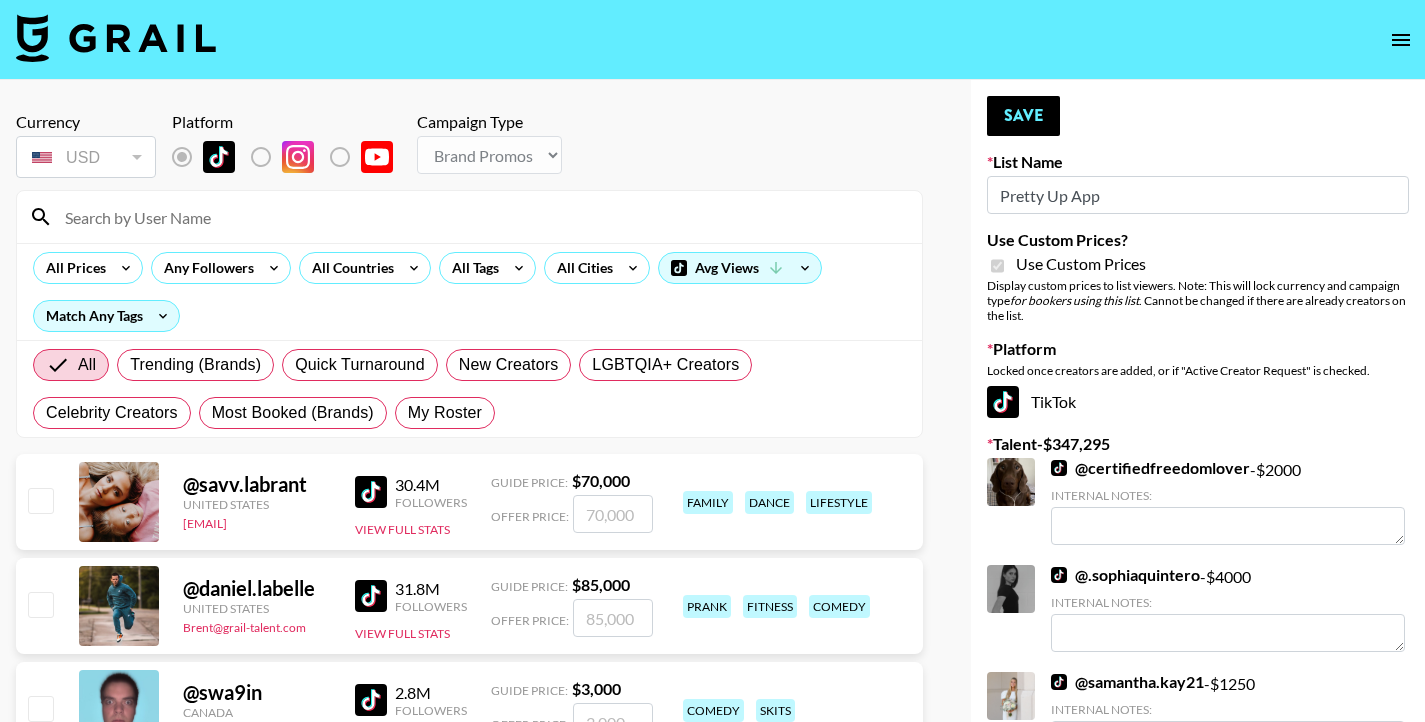 click 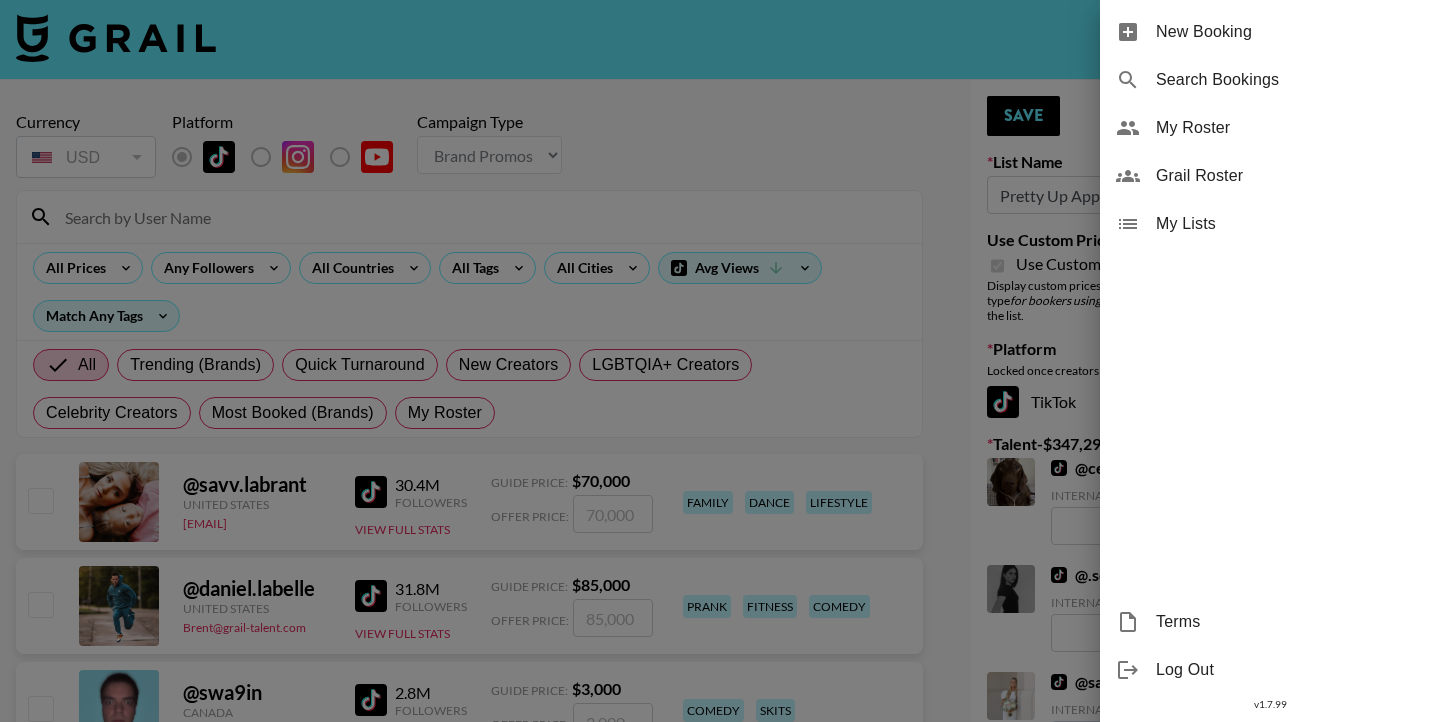 click 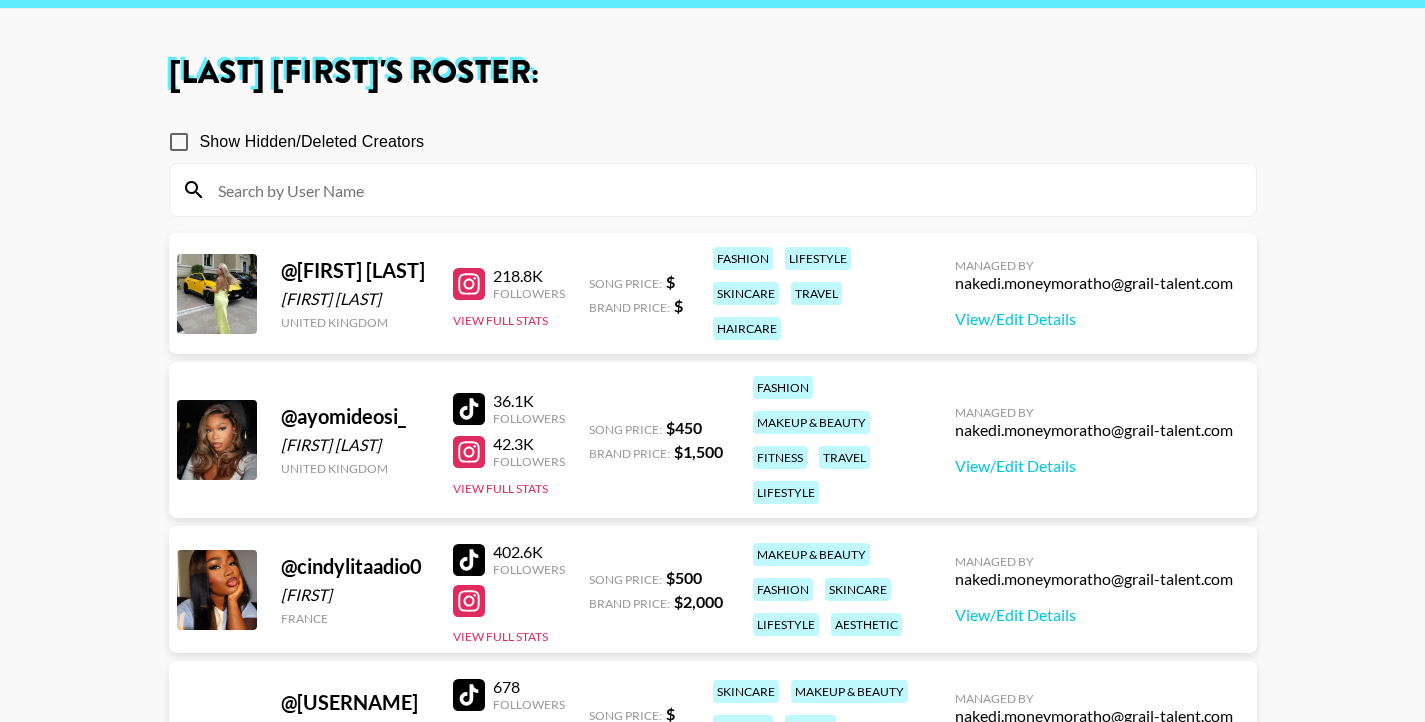 scroll, scrollTop: 296, scrollLeft: 0, axis: vertical 